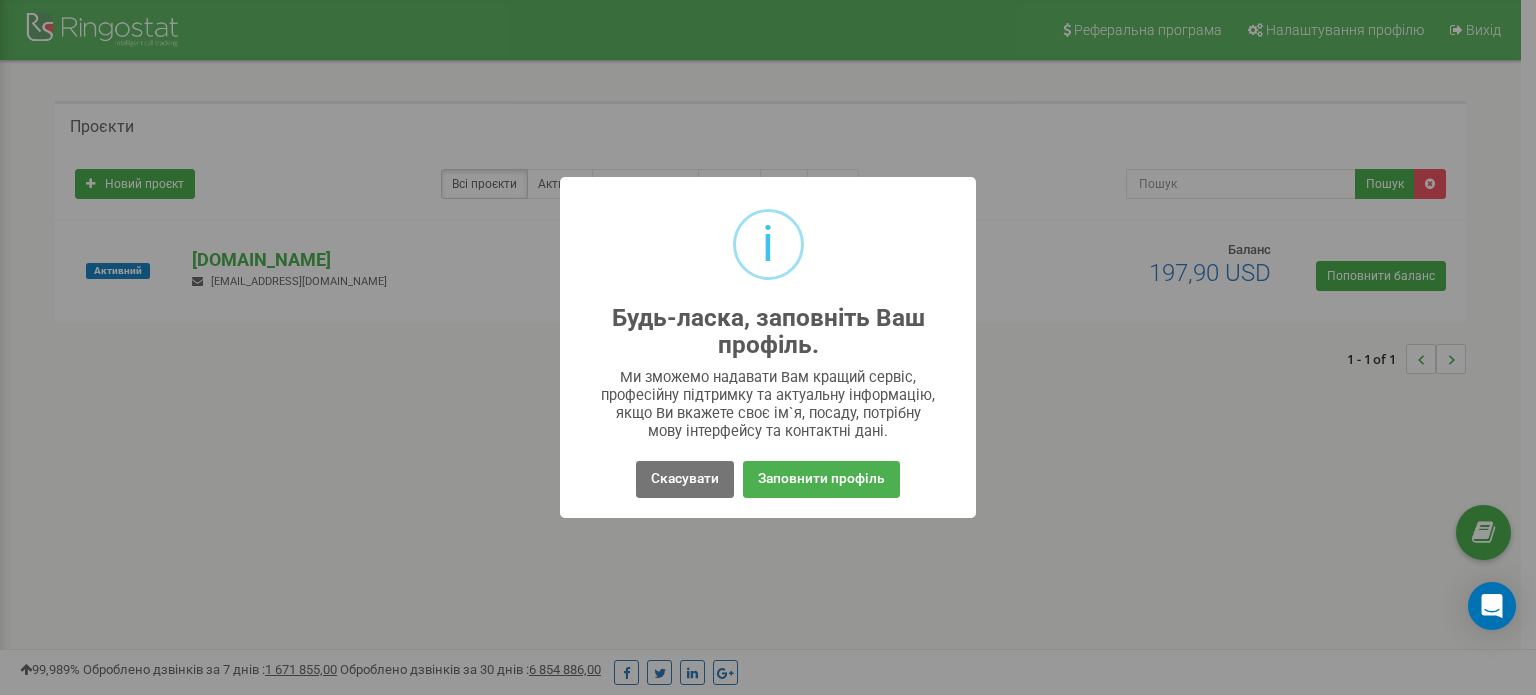scroll, scrollTop: 0, scrollLeft: 0, axis: both 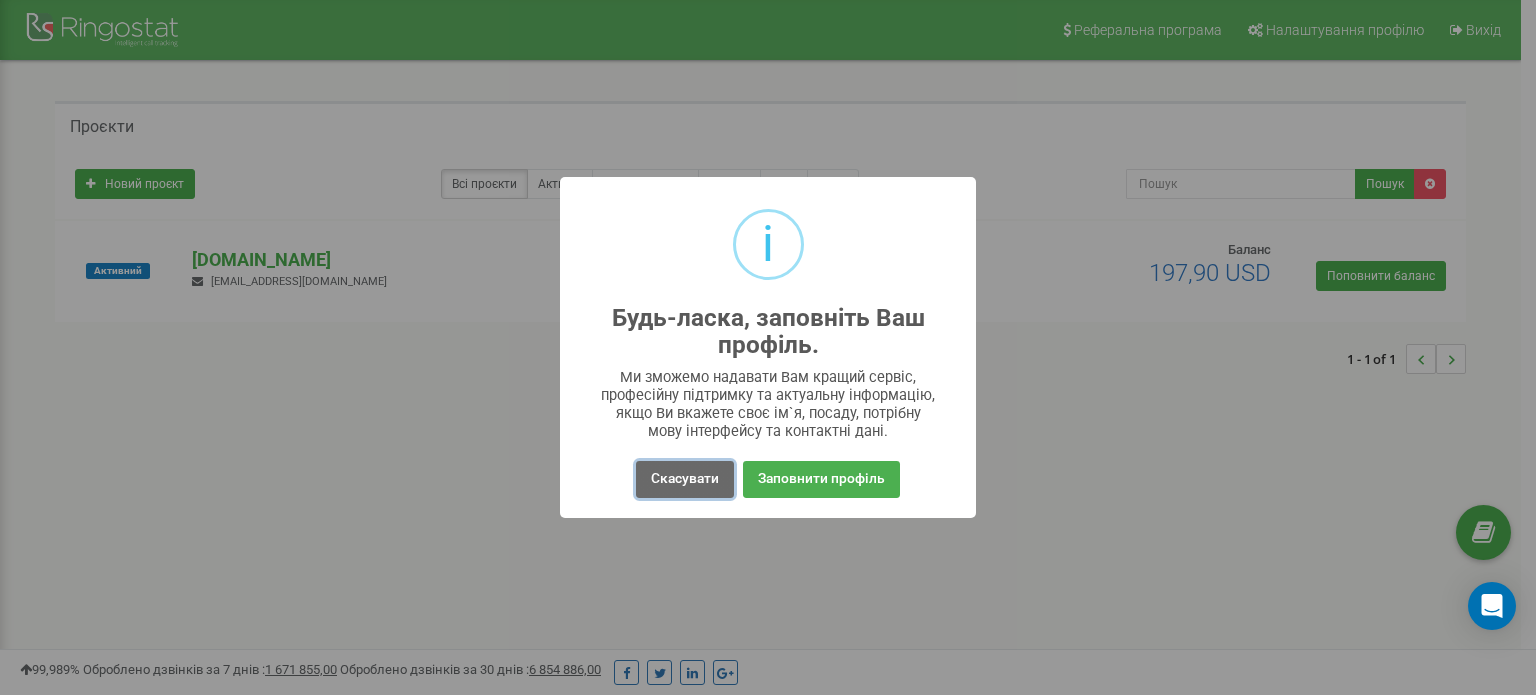 click on "Скасувати" at bounding box center (685, 479) 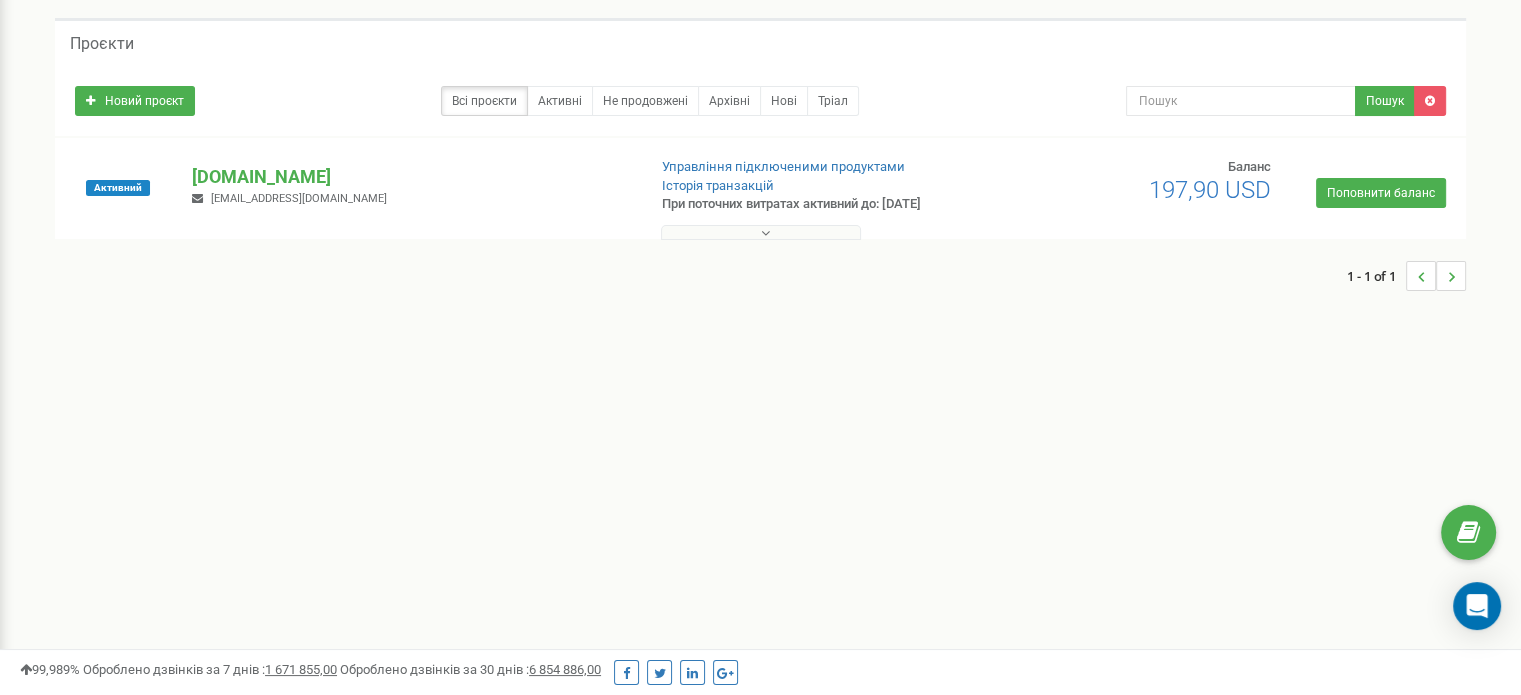 scroll, scrollTop: 0, scrollLeft: 0, axis: both 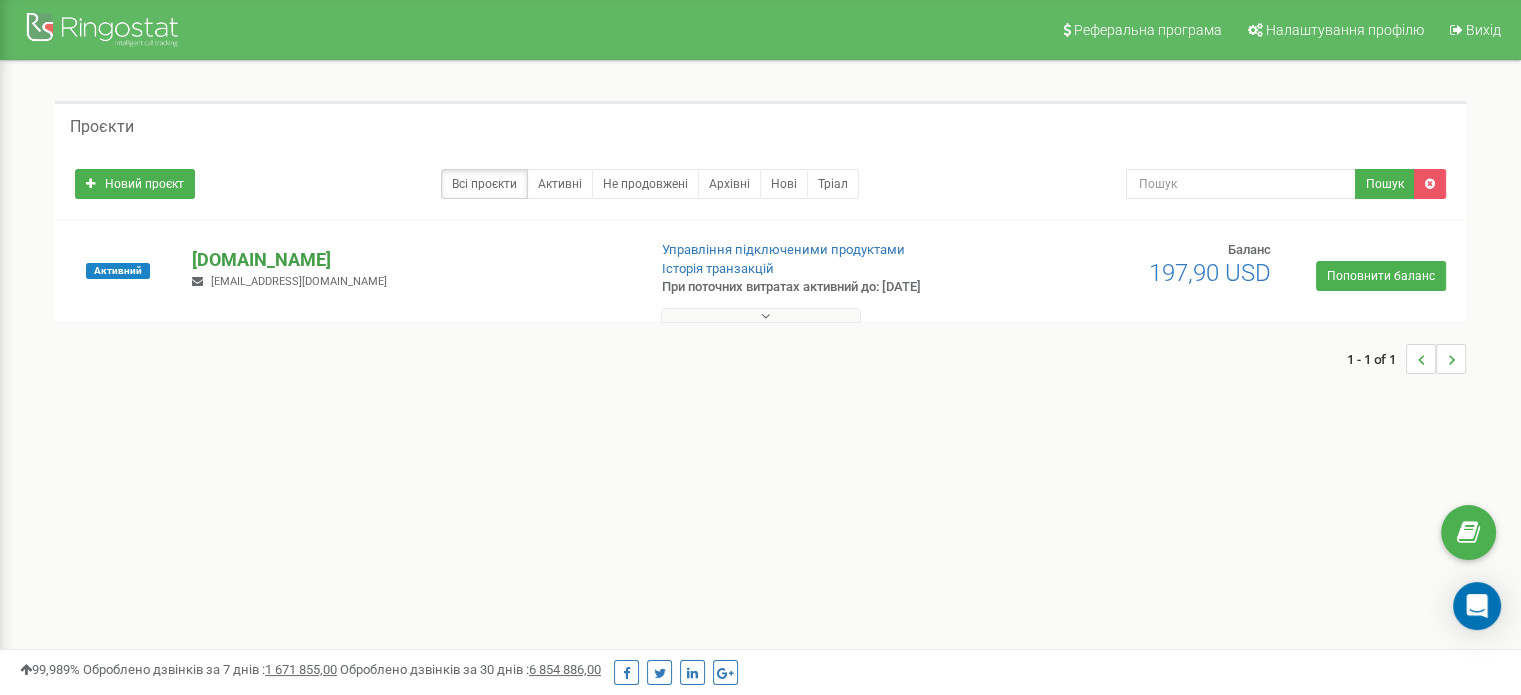 click on "[DOMAIN_NAME]" at bounding box center [410, 260] 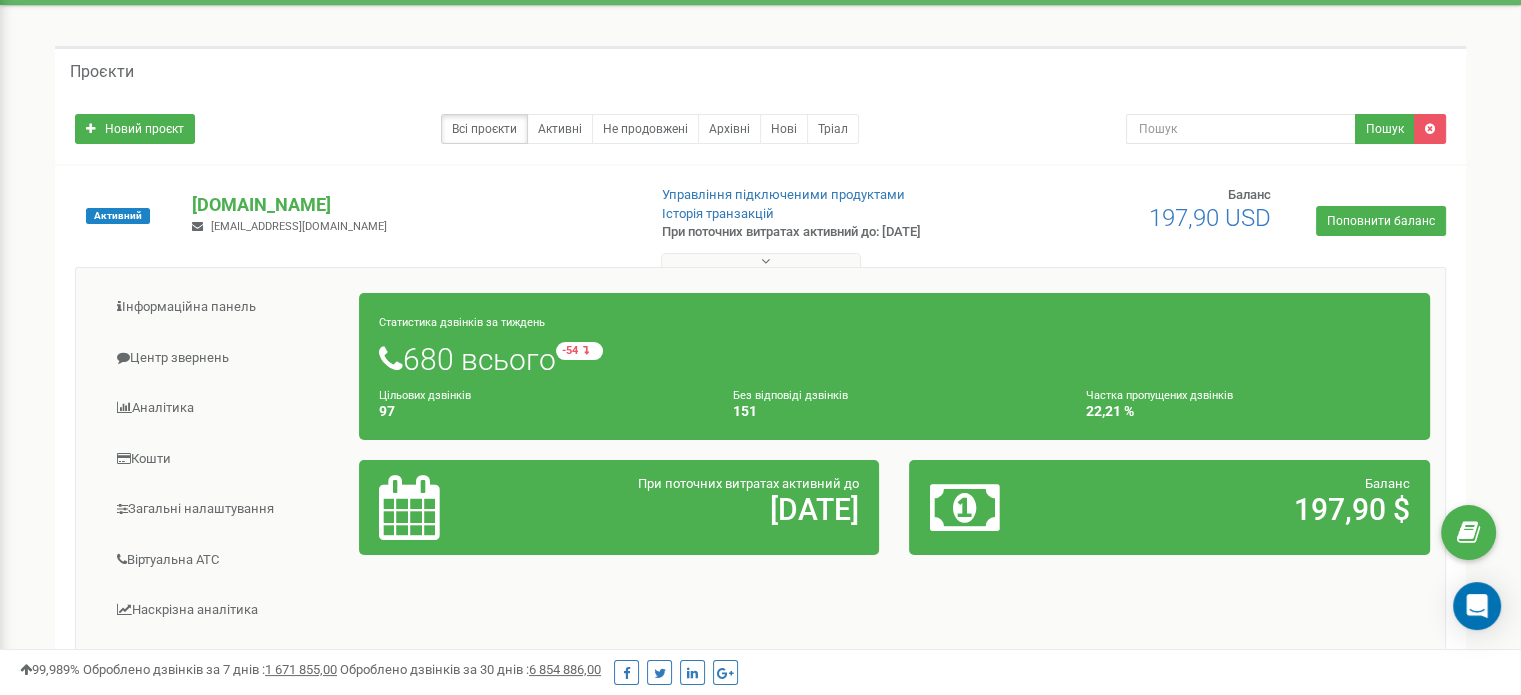 scroll, scrollTop: 100, scrollLeft: 0, axis: vertical 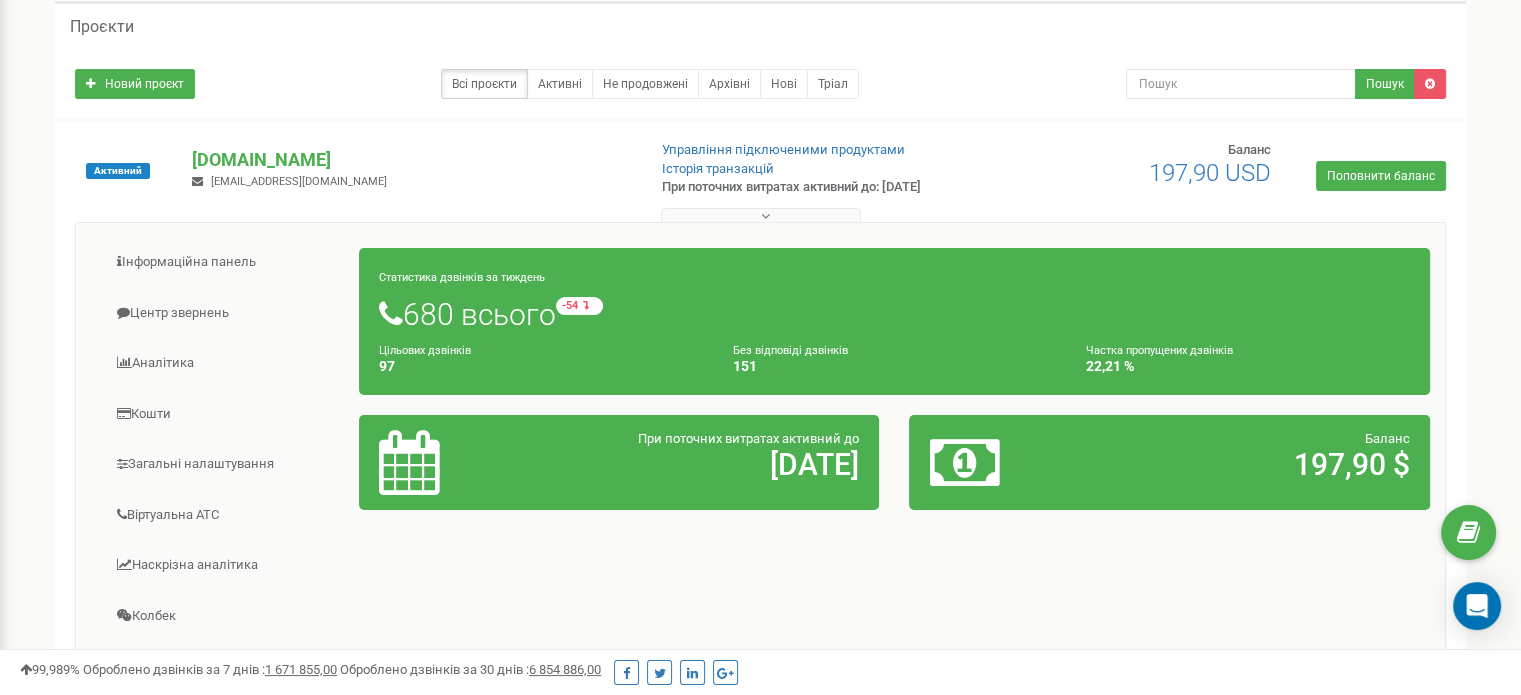 click on "Баланс
197,90 $" at bounding box center (1255, 456) 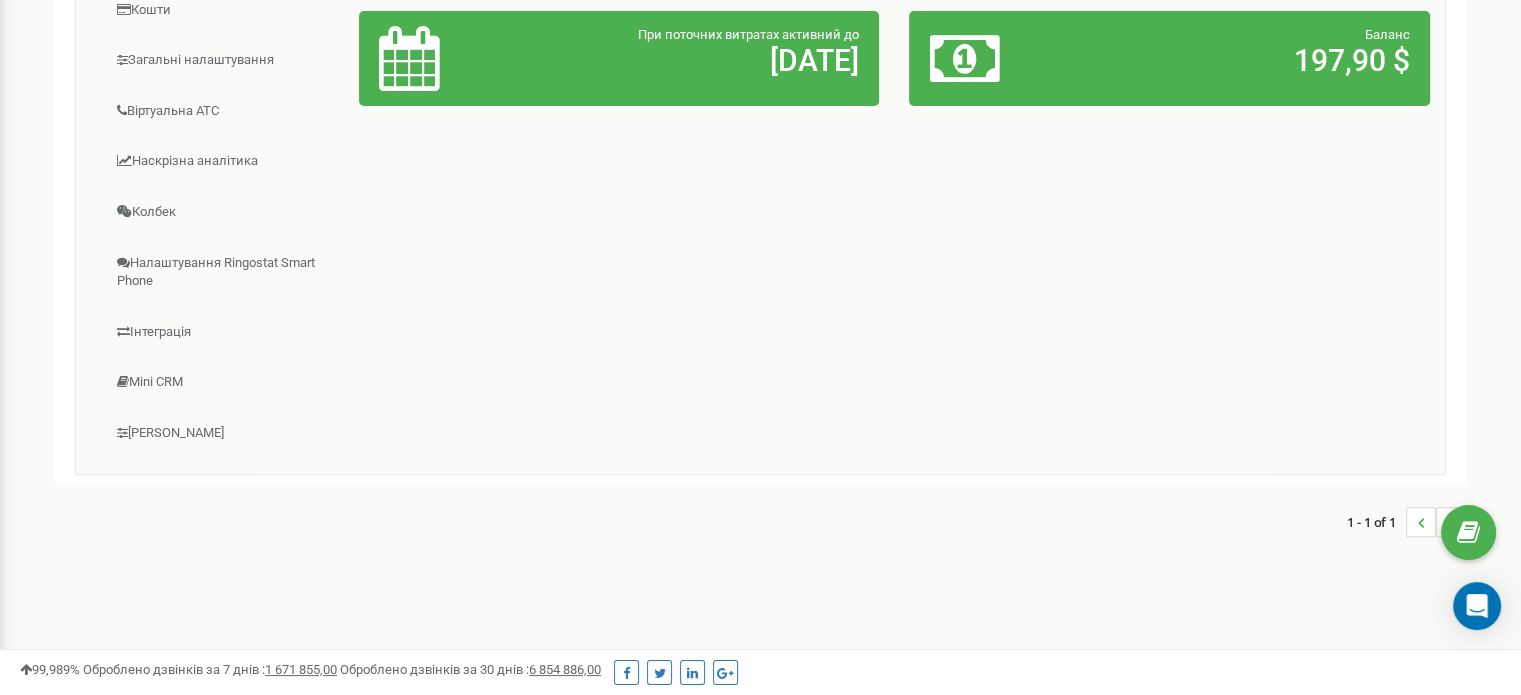 scroll, scrollTop: 0, scrollLeft: 0, axis: both 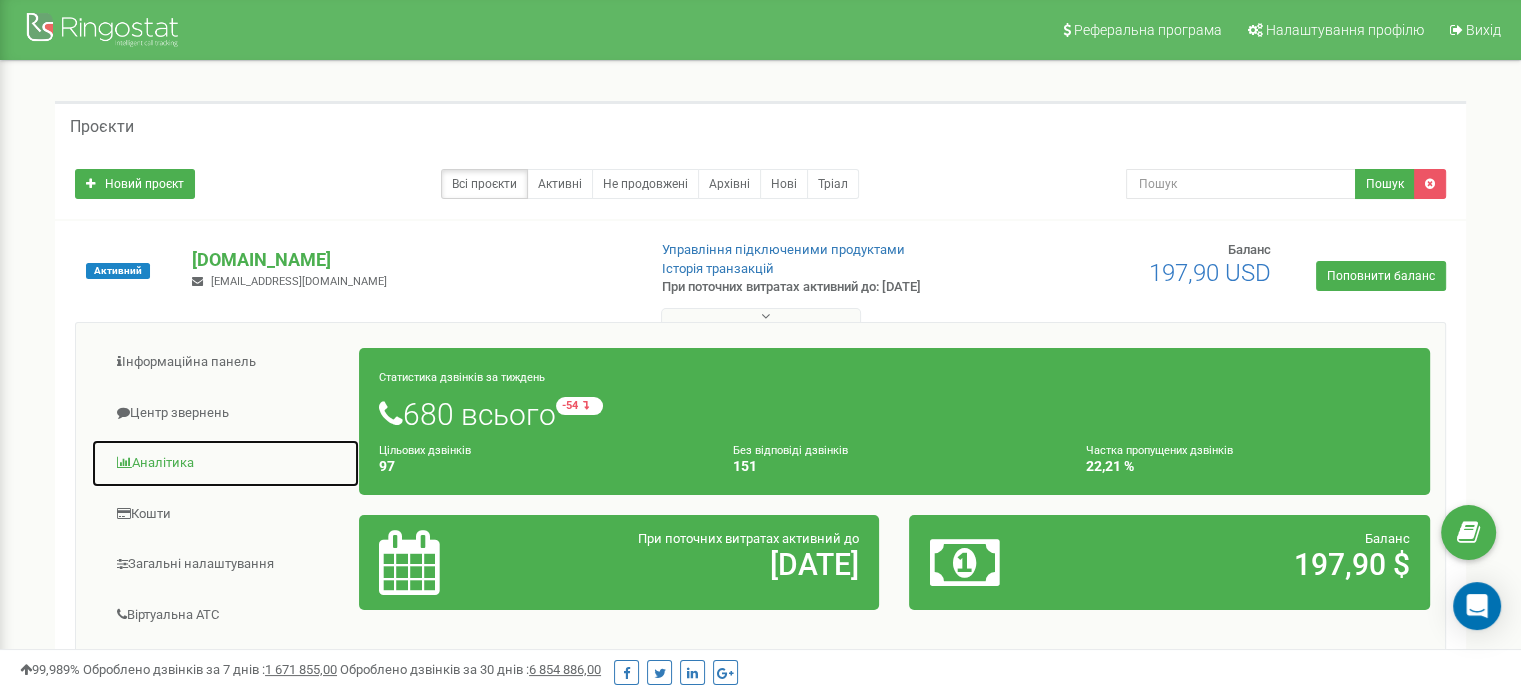 click on "Аналiтика" at bounding box center [225, 463] 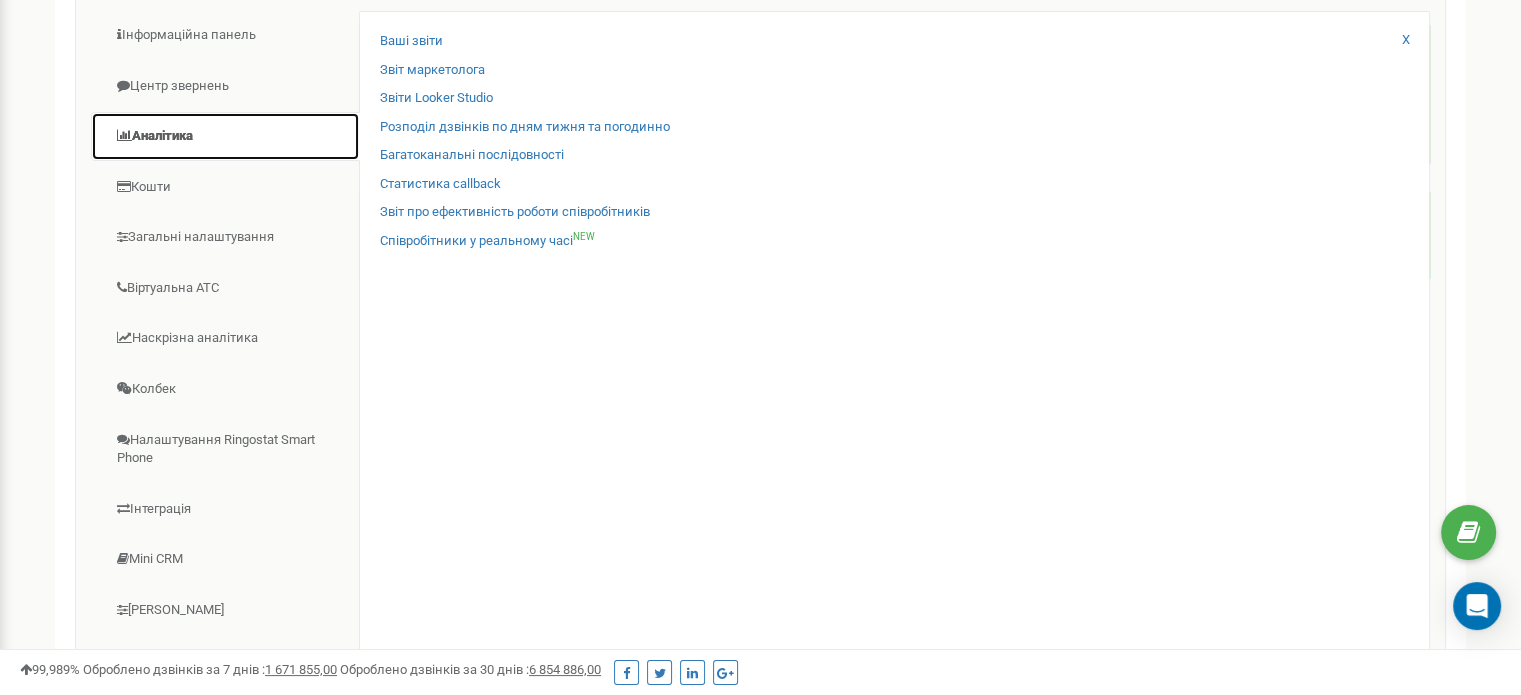 scroll, scrollTop: 332, scrollLeft: 0, axis: vertical 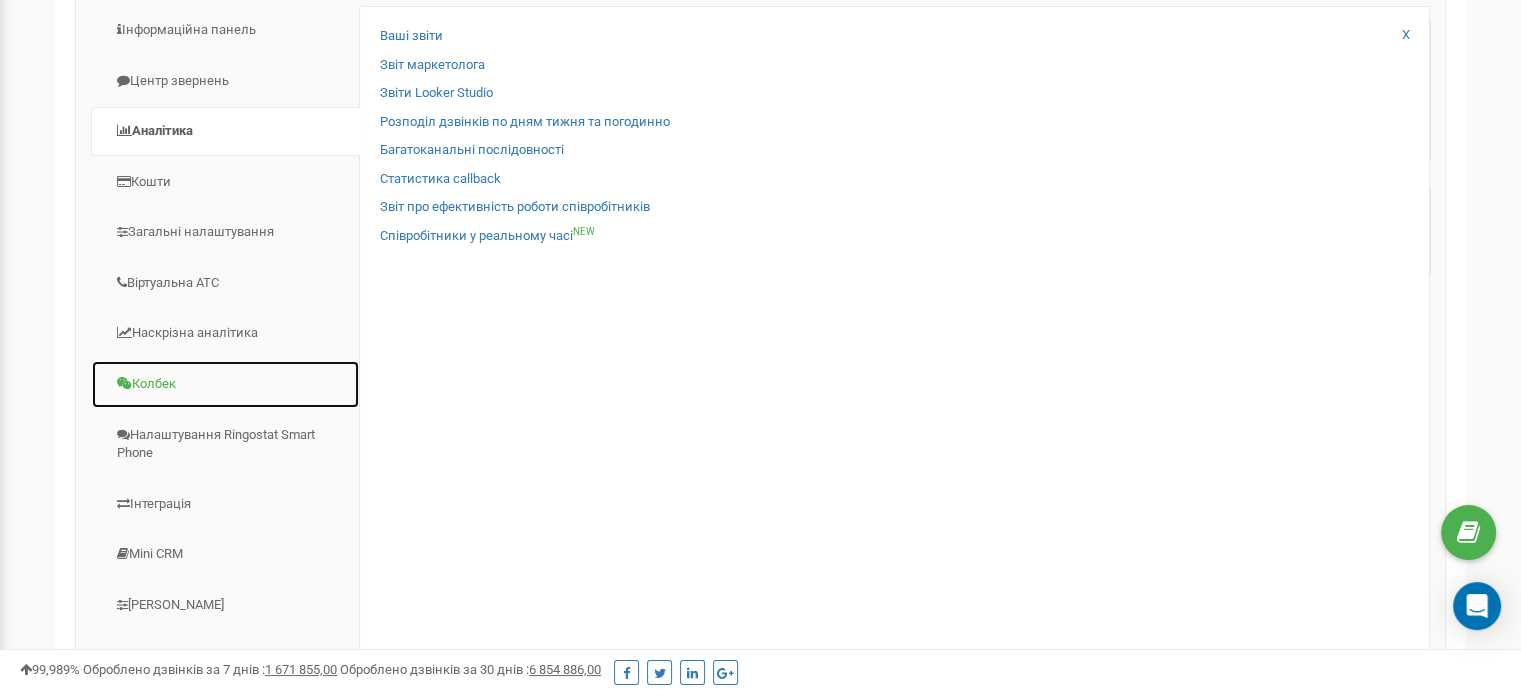 click on "Колбек" at bounding box center [225, 384] 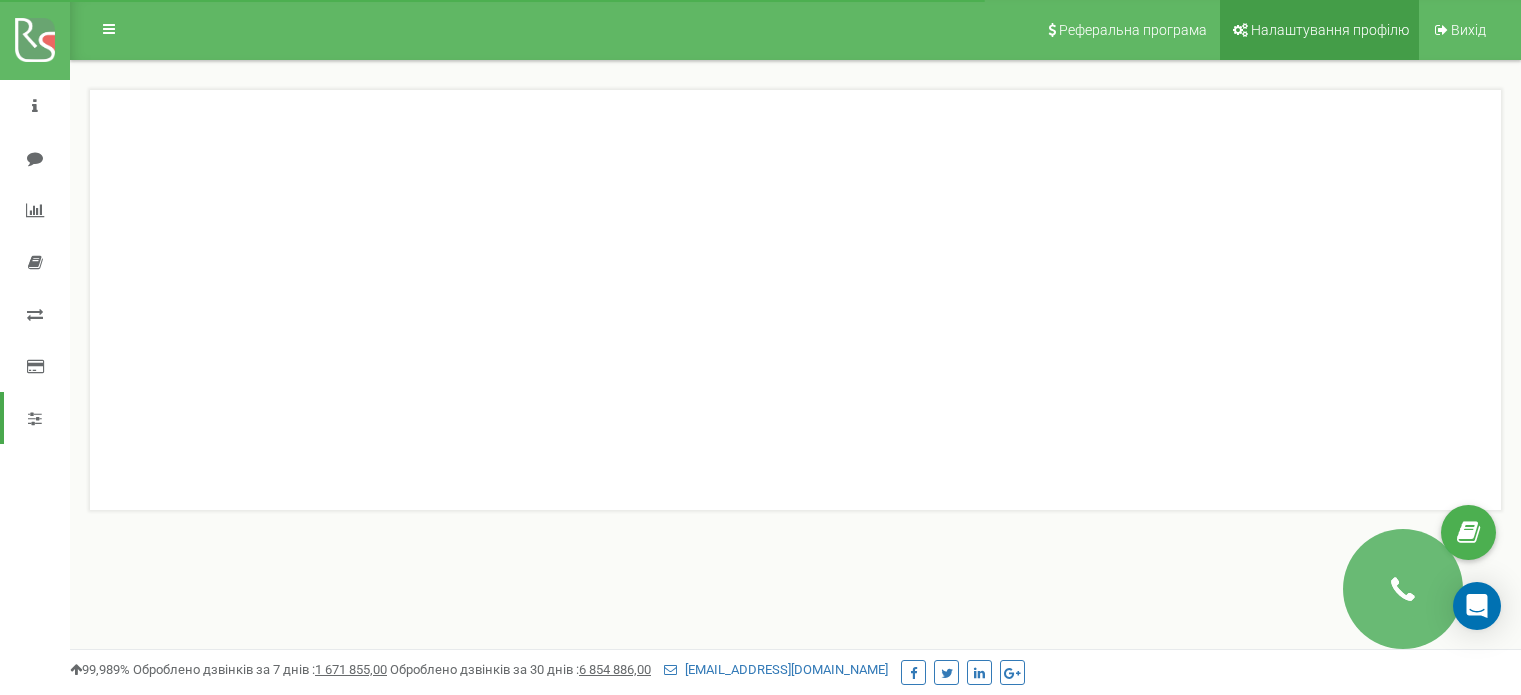 scroll, scrollTop: 0, scrollLeft: 0, axis: both 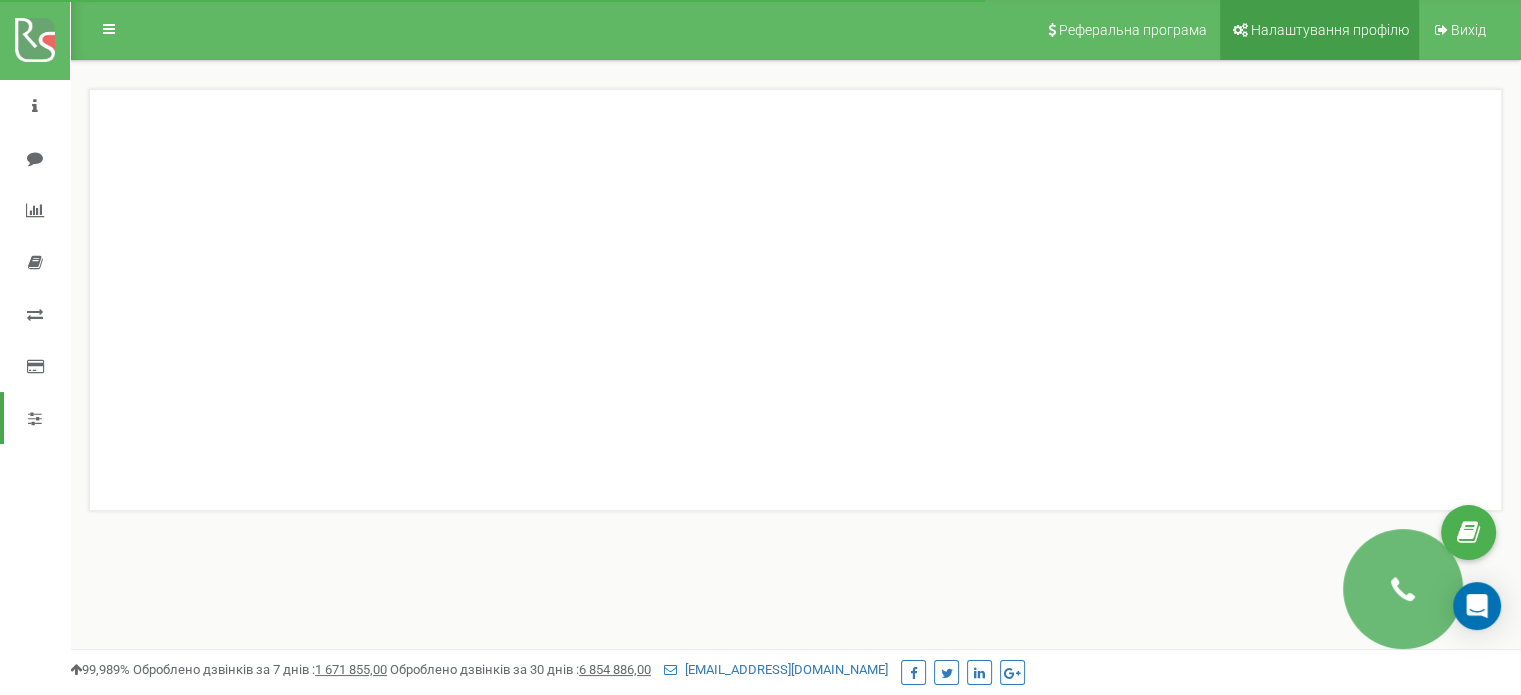 click at bounding box center [760, 865] 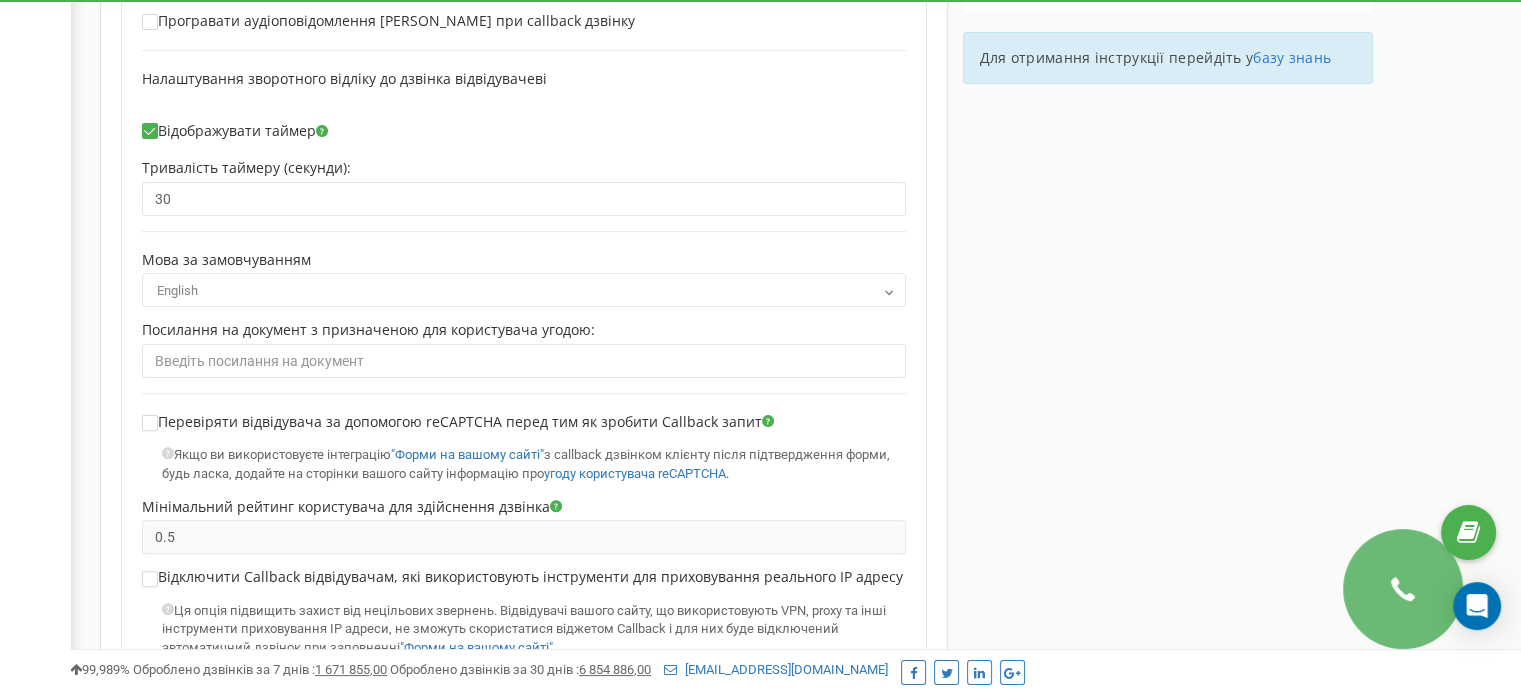 scroll, scrollTop: 530, scrollLeft: 0, axis: vertical 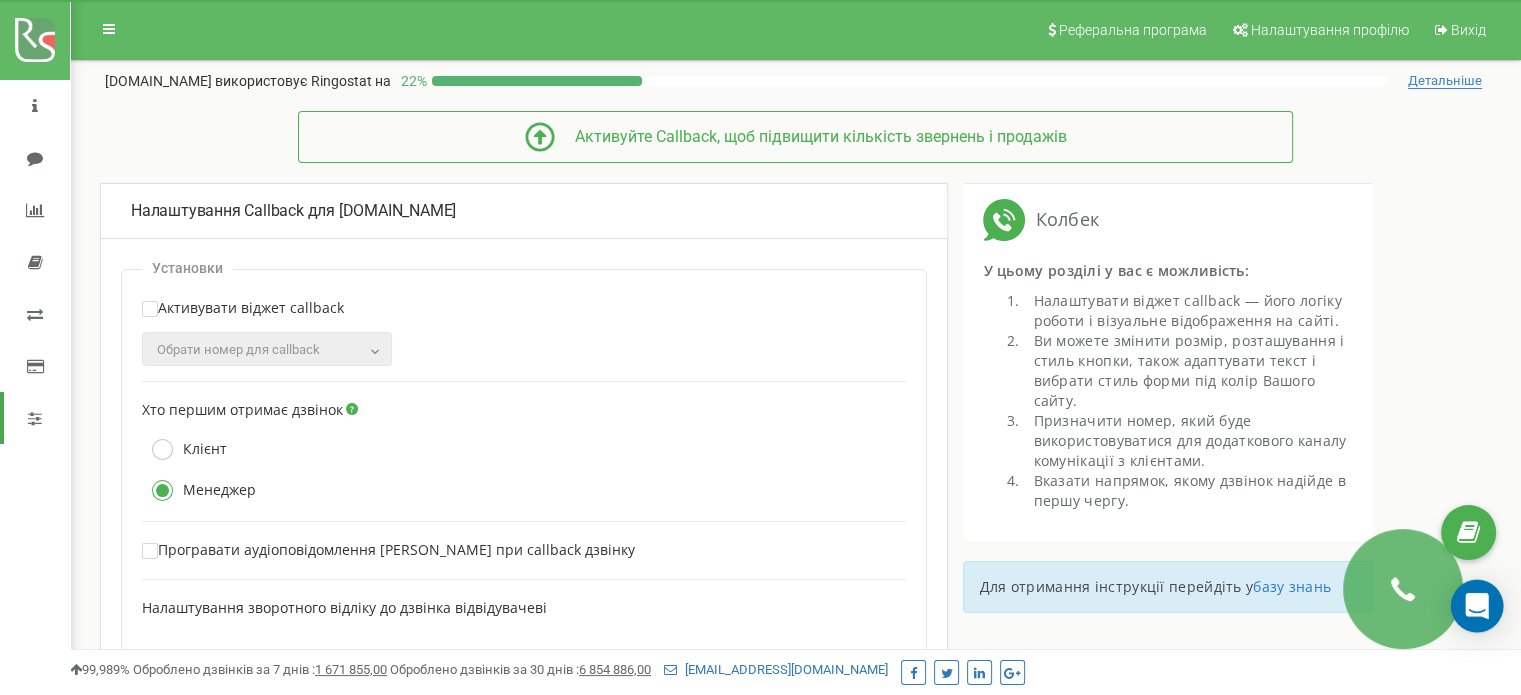 click 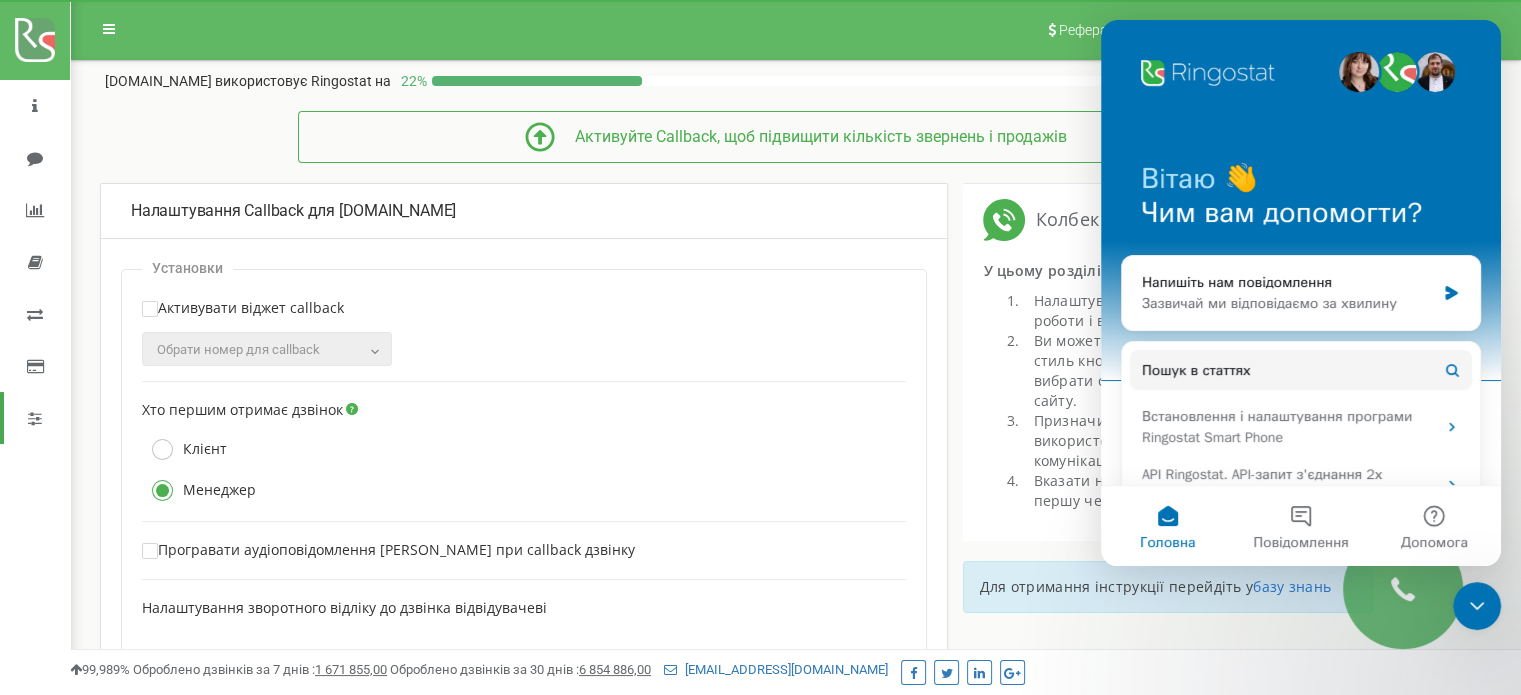 scroll, scrollTop: 0, scrollLeft: 0, axis: both 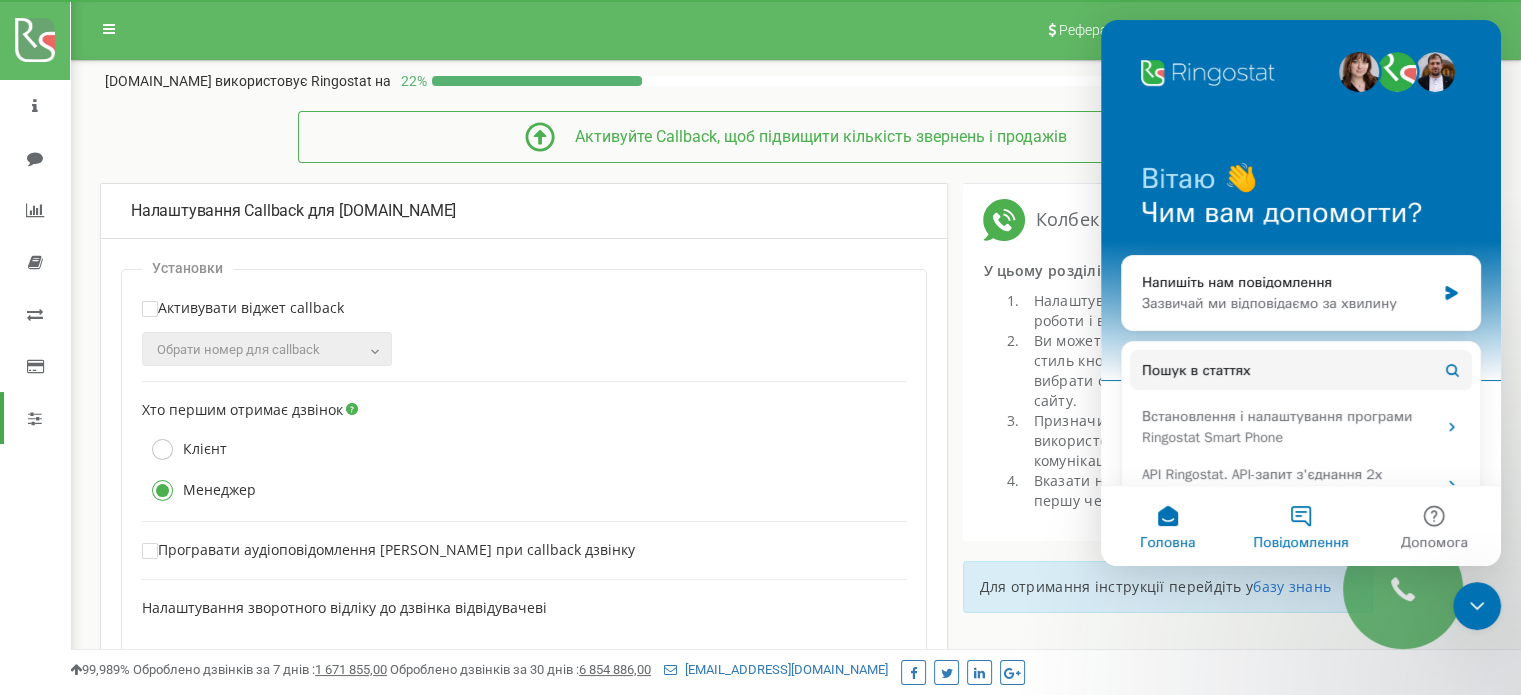 click on "Повідомлення" at bounding box center (1300, 526) 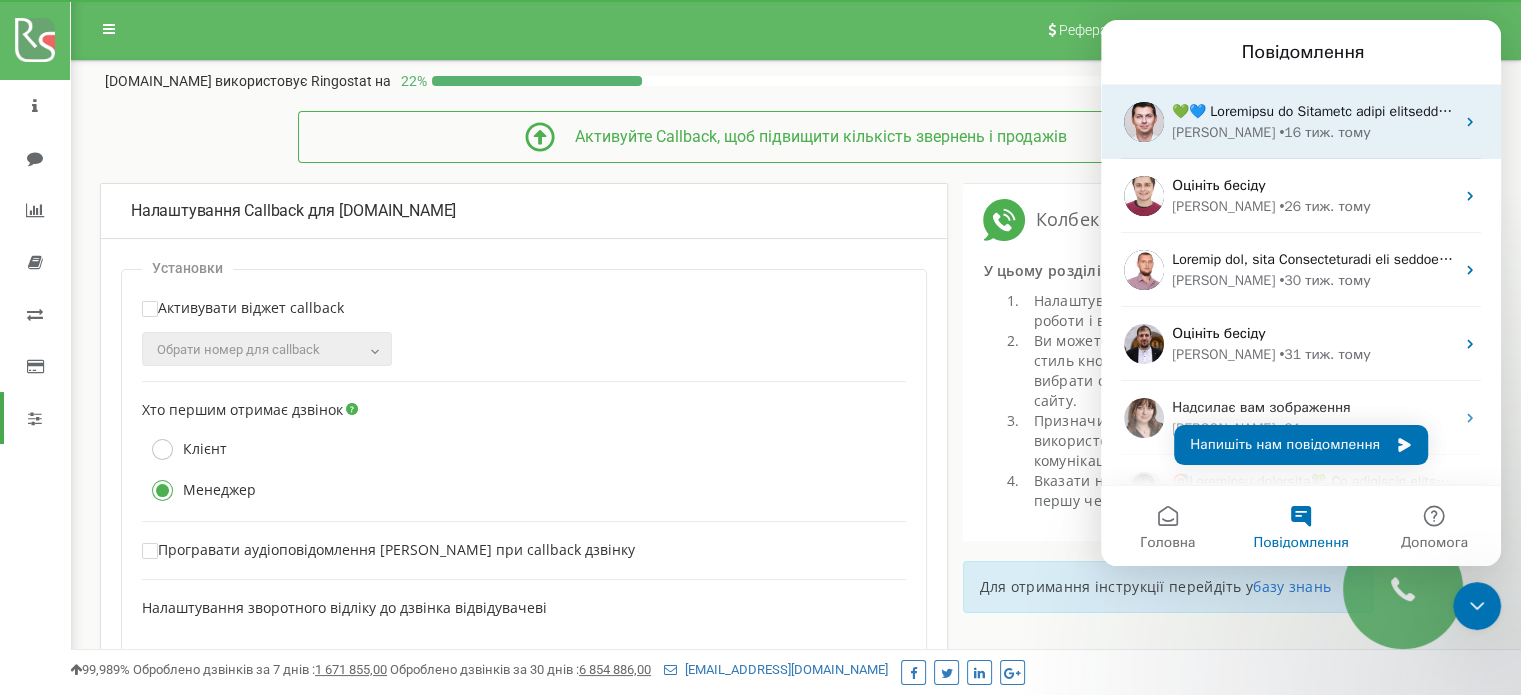 click on "Eugene •  16 тиж. тому" at bounding box center (1313, 132) 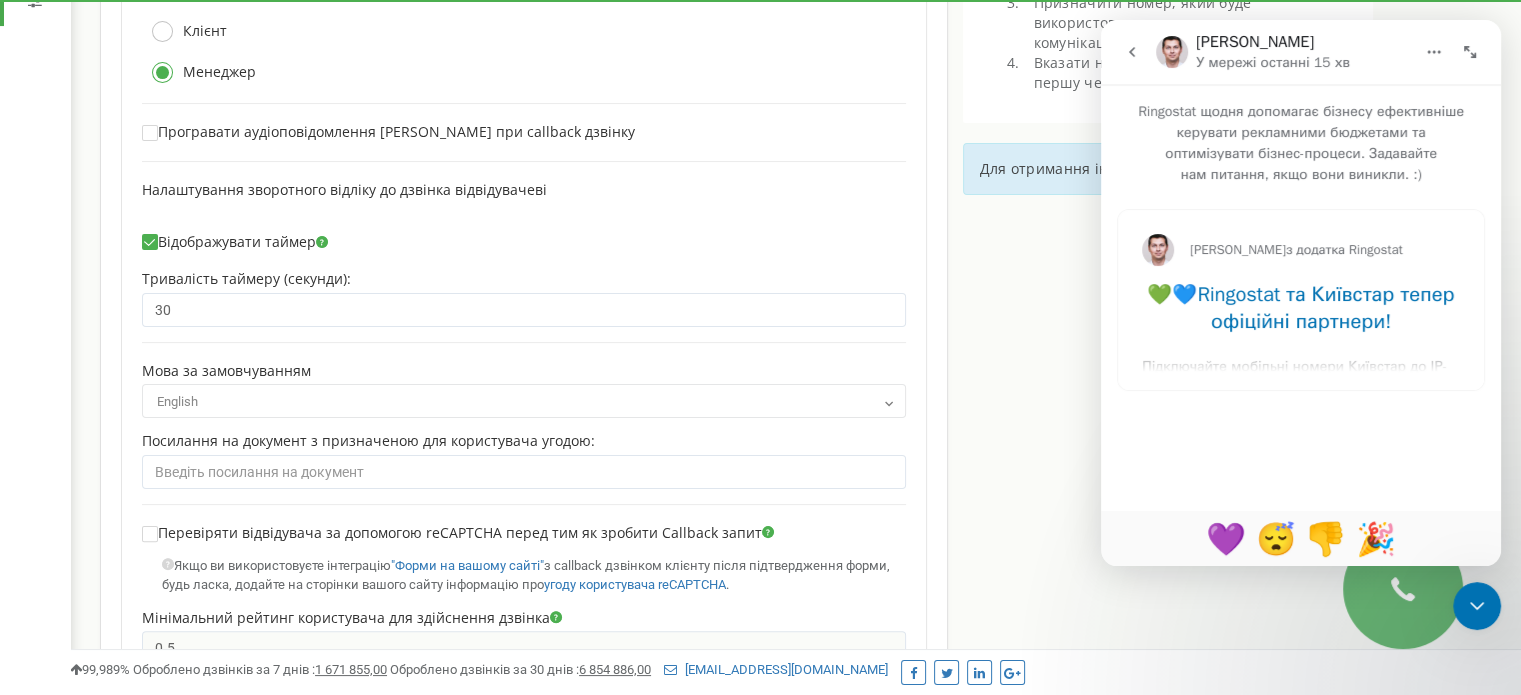 scroll, scrollTop: 500, scrollLeft: 0, axis: vertical 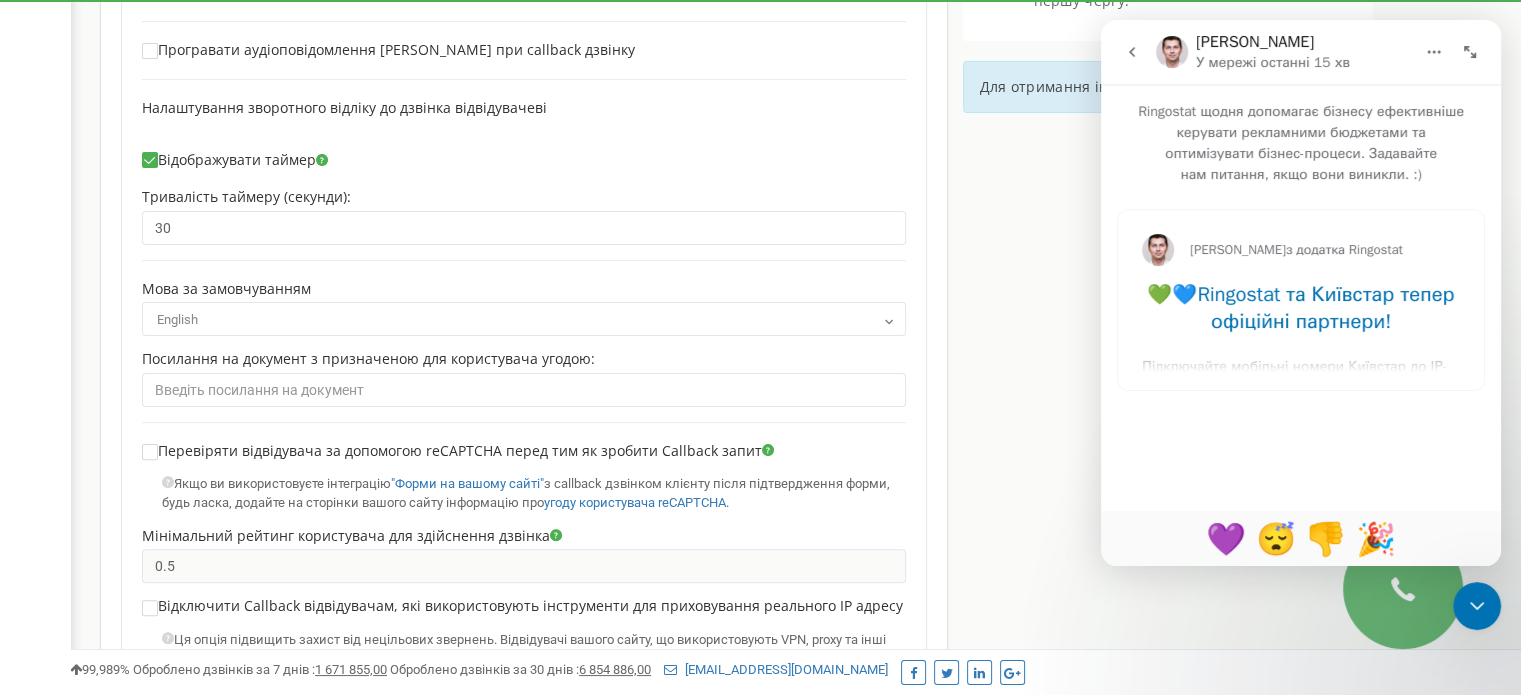 click on "Eugene  з додатка Ringostat 💚💙  Ringostat та Київстар тепер офіційні партнери!     Підключайте мобільні номери Київстар до ІР-телефонії Ringostat за технологією FMC, щоб отримати максимум переваг: ✅ Підключення до корпоративної телефонії навіть тих співробітників, які працюють виключно з мобільних; ✅ Повний контроль дзвінків — запис, аналітика та автоматична фіксація в CRM навіть для мобільних викликів; ✅ Послуга “Єдиний номер” — можливість приховати мобільні номери менеджерів, щоб клієнти бачили лише корпоративні контакти; 👉  Дізнатися більше" at bounding box center [1301, 300] 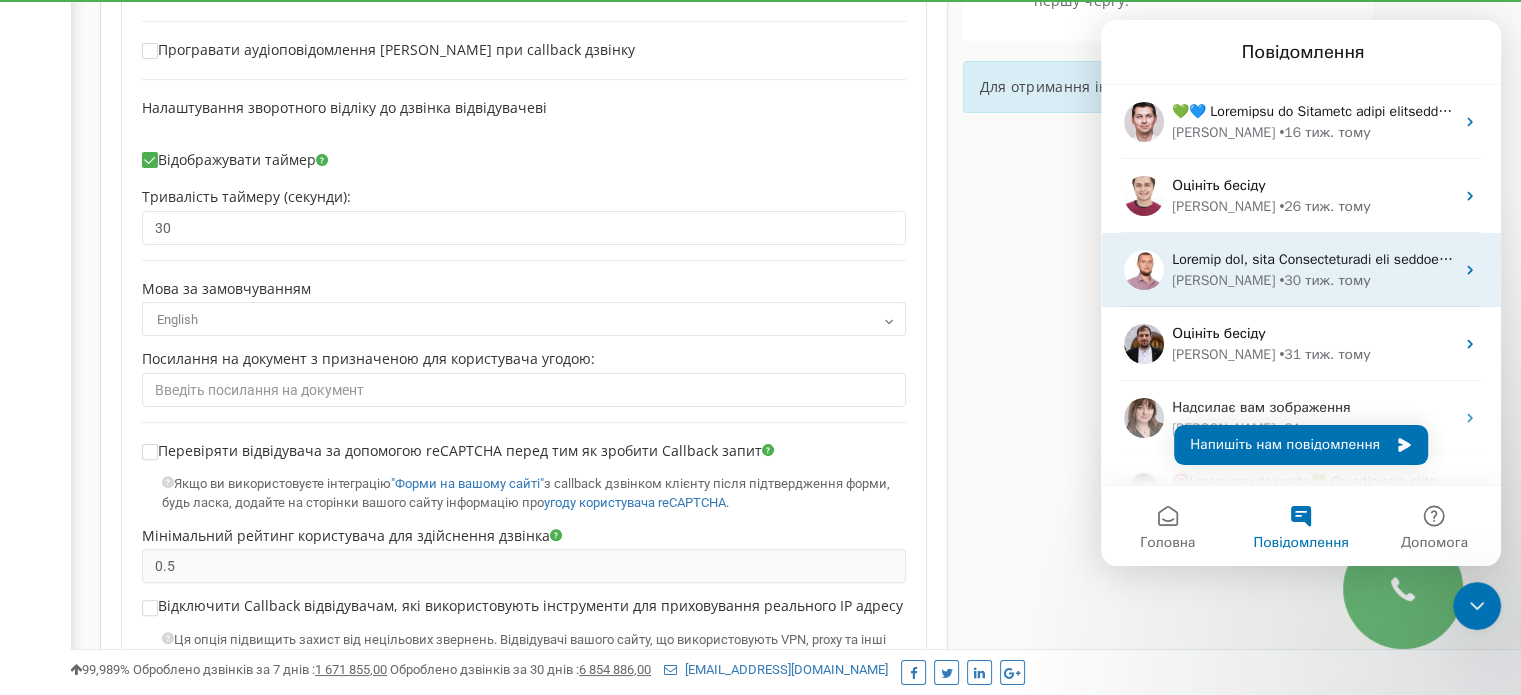 click on "Alexandr •  30 тиж. тому" at bounding box center (1313, 280) 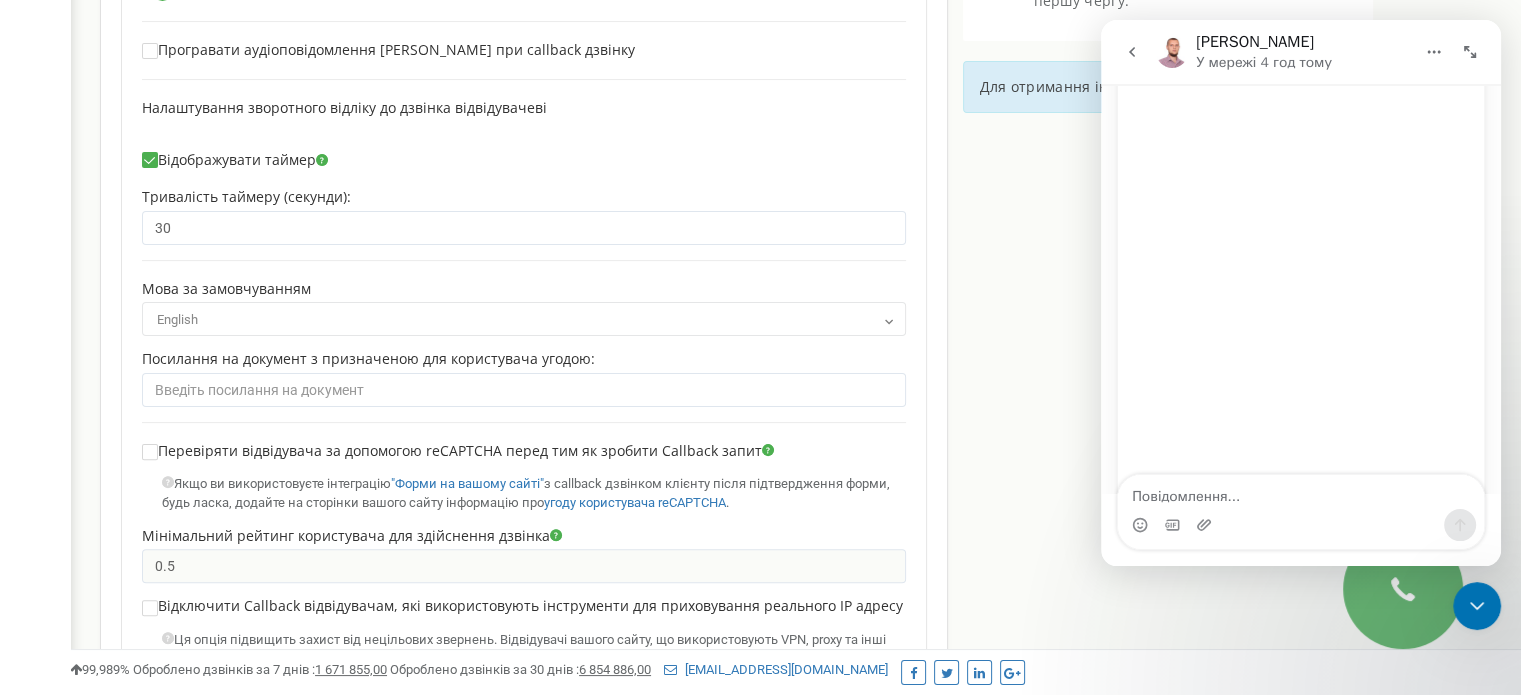 scroll, scrollTop: 920, scrollLeft: 0, axis: vertical 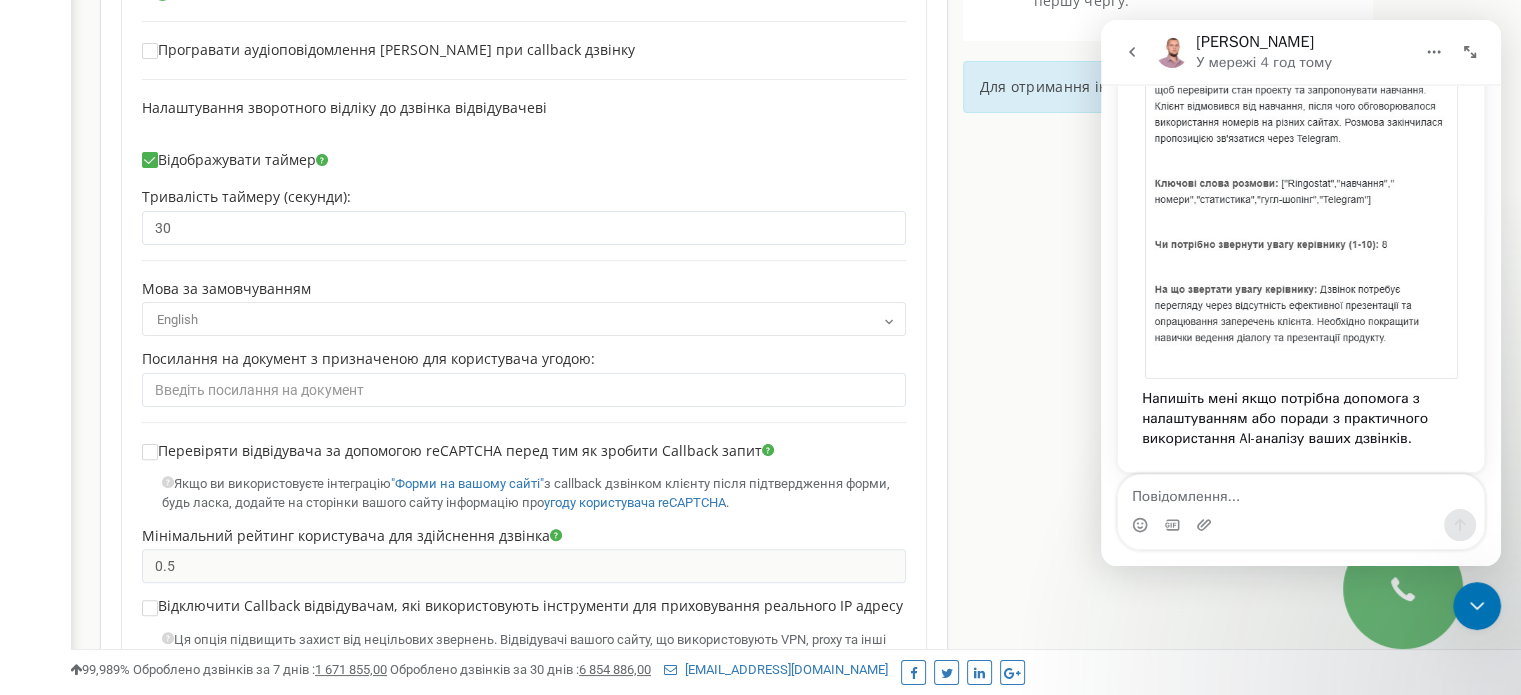 click at bounding box center (1132, 52) 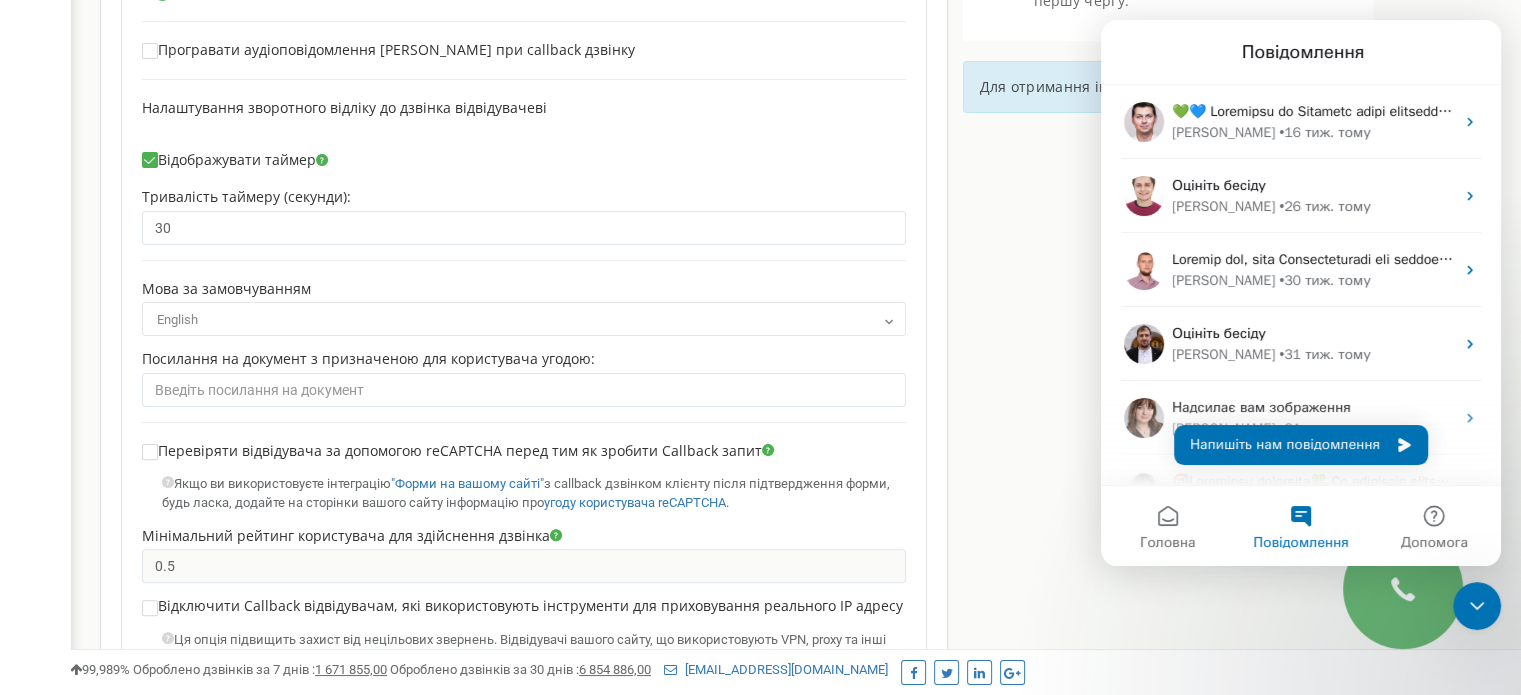 scroll, scrollTop: 0, scrollLeft: 0, axis: both 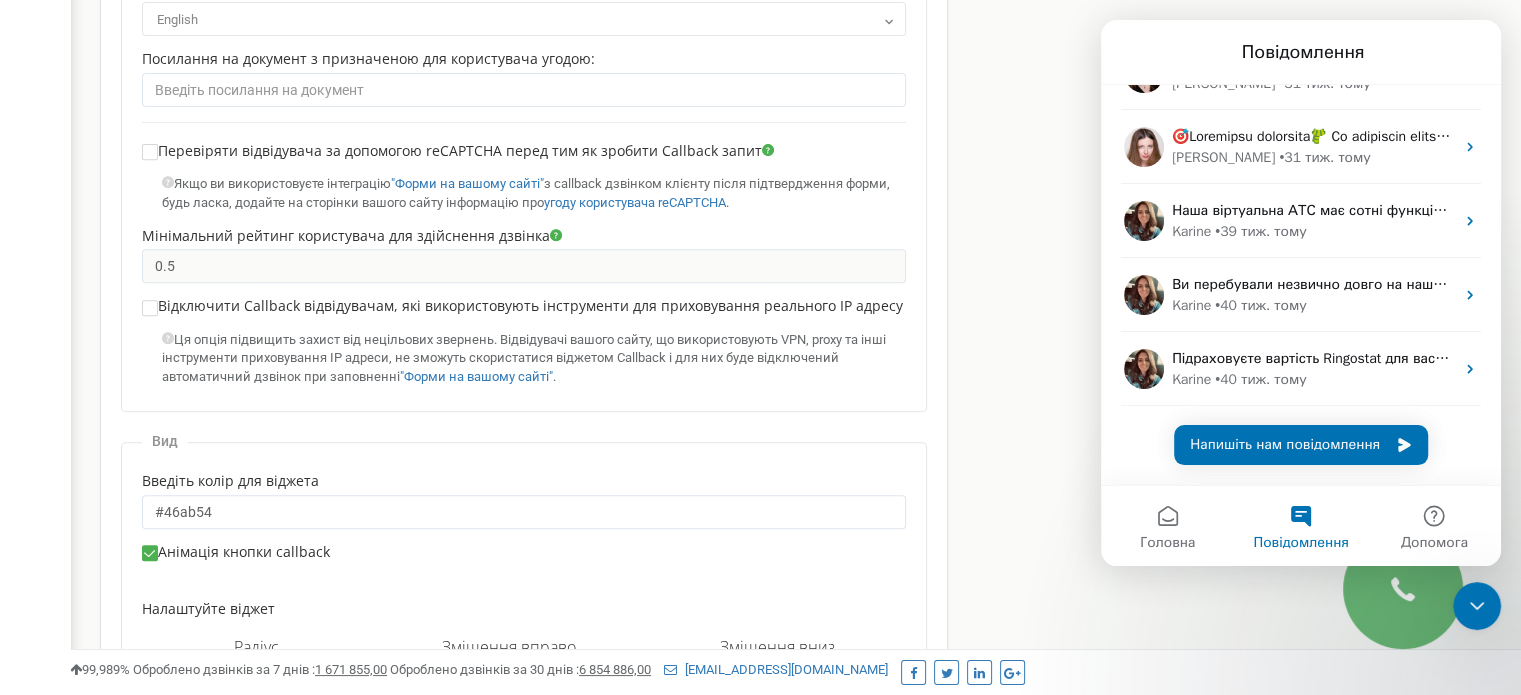 click on "Eugene •  16 тиж. тому Оцініть бесіду Artur •  26 тиж. тому Alexandr •  30 тиж. тому Оцініть бесіду Serhii •  31 тиж. тому Надсилає вам зображення Olga •  31 тиж. тому Olga •  31 тиж. тому Наша віртуальна АТС має сотні функцій, які просто неможливо описати на одній сторінці сайту. Давайте я розповім про ті, які будуть корисні саме вам? 😉 Karine •  39 тиж. тому Ви перебували незвично довго на нашому сайті.  Скажіть, ви ще тут? 🙄 Karine •  40 тиж. тому Підраховуєте вартість Ringostat для вас? Давайте допоможу розібратися з цінами та підкажу, як ви можете заощадити? Karine •  40 тиж. тому" at bounding box center [1301, 113] 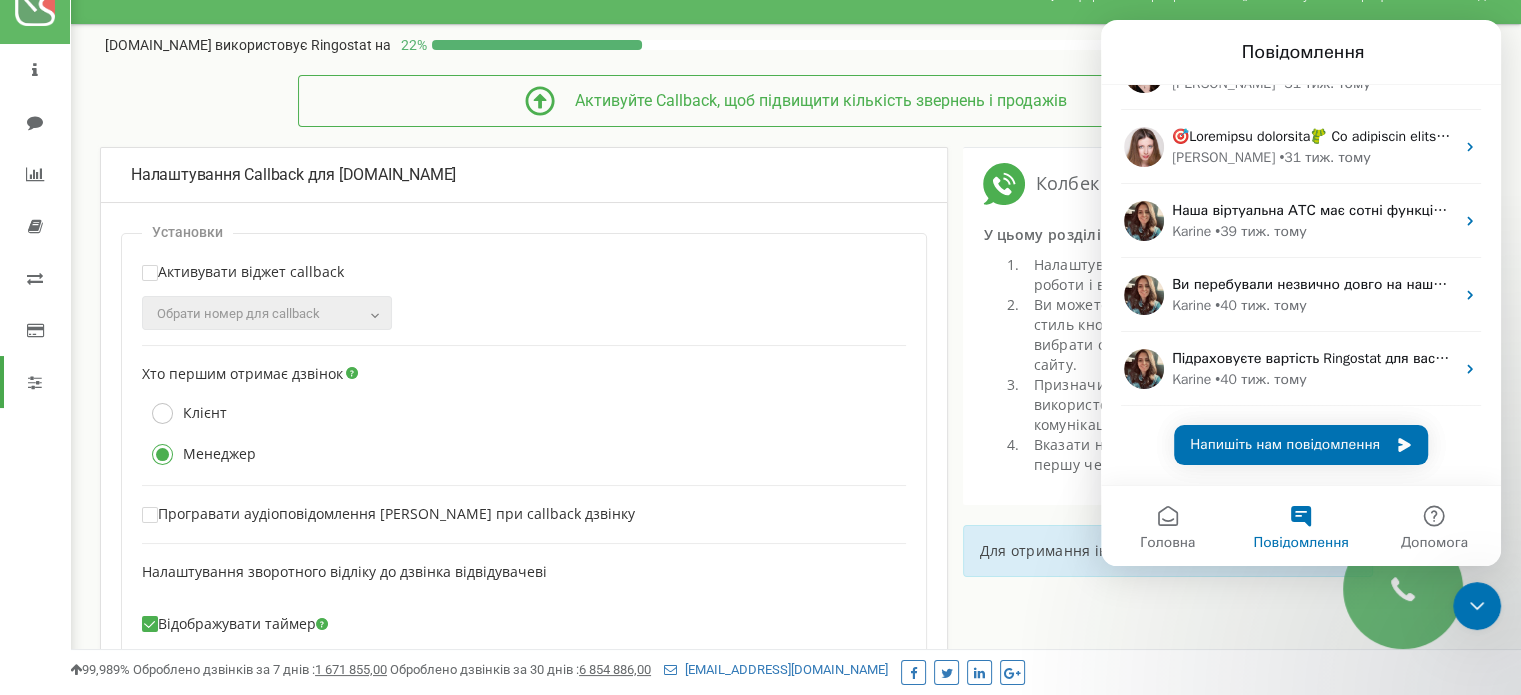 scroll, scrollTop: 0, scrollLeft: 0, axis: both 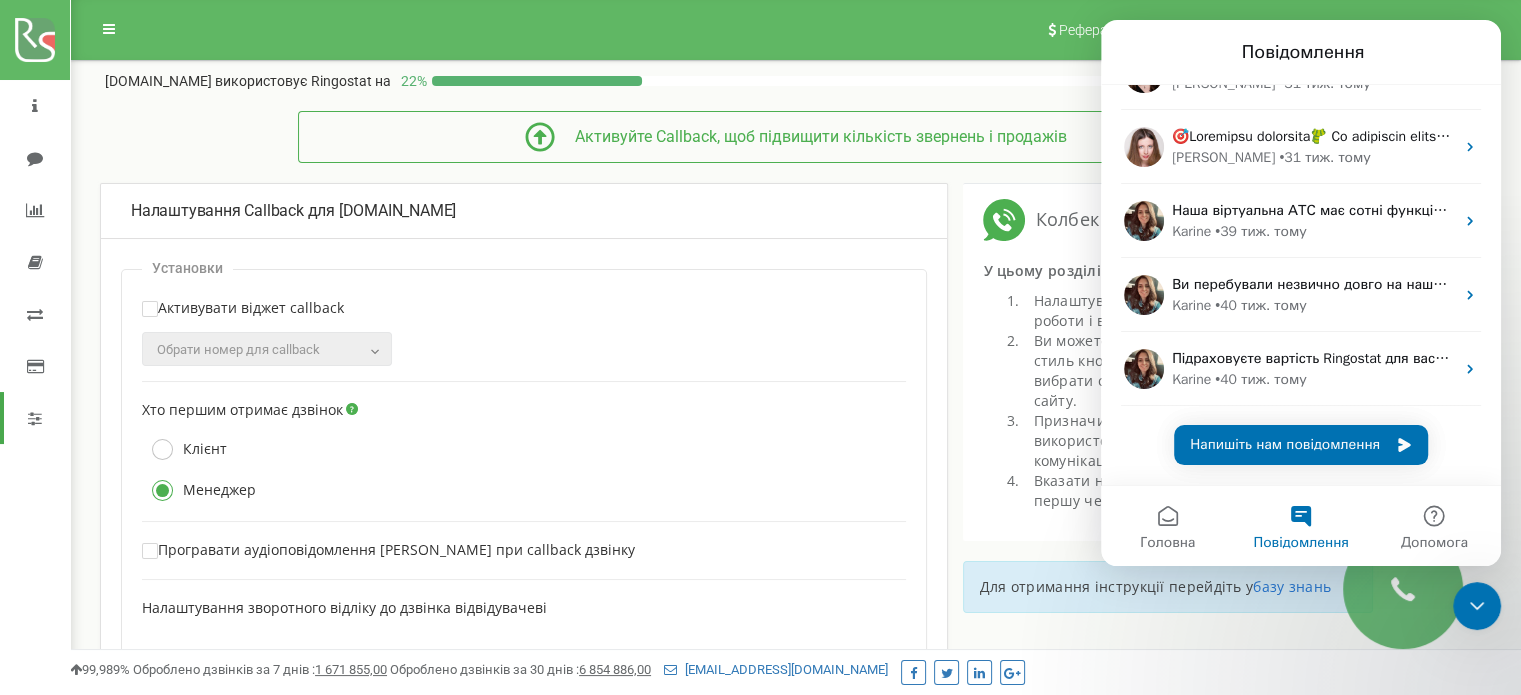 click on "starvet.com   використовує Ringostat на  22 %" at bounding box center (746, 81) 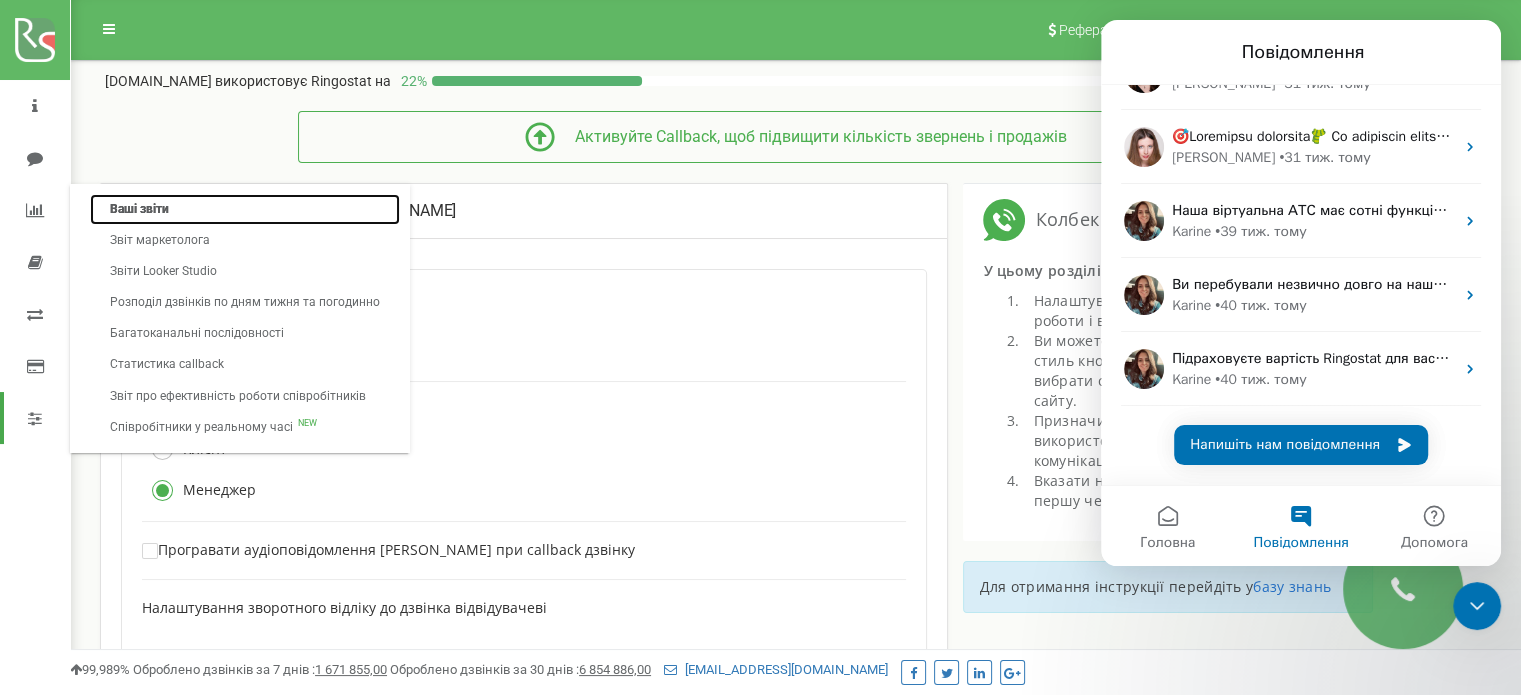 click on "Ваші звіти" at bounding box center [245, 209] 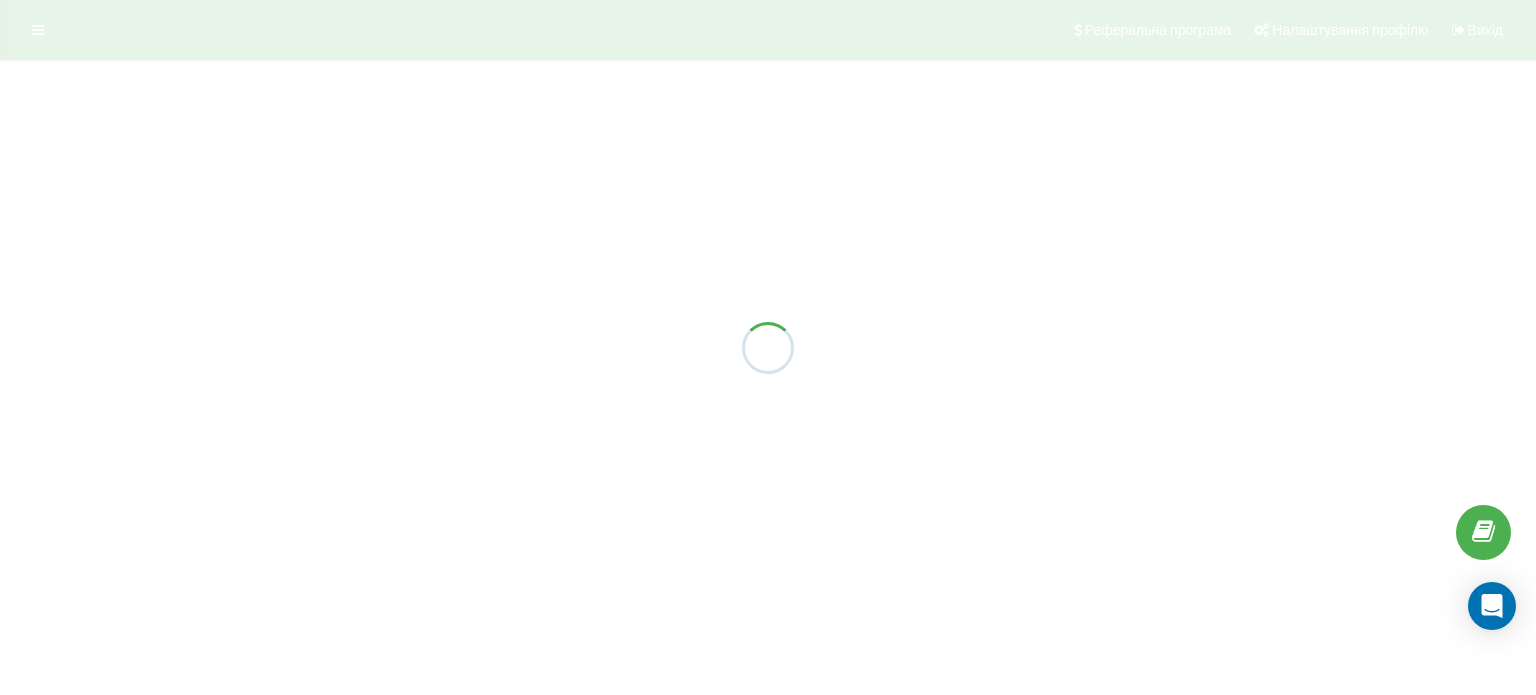 scroll, scrollTop: 0, scrollLeft: 0, axis: both 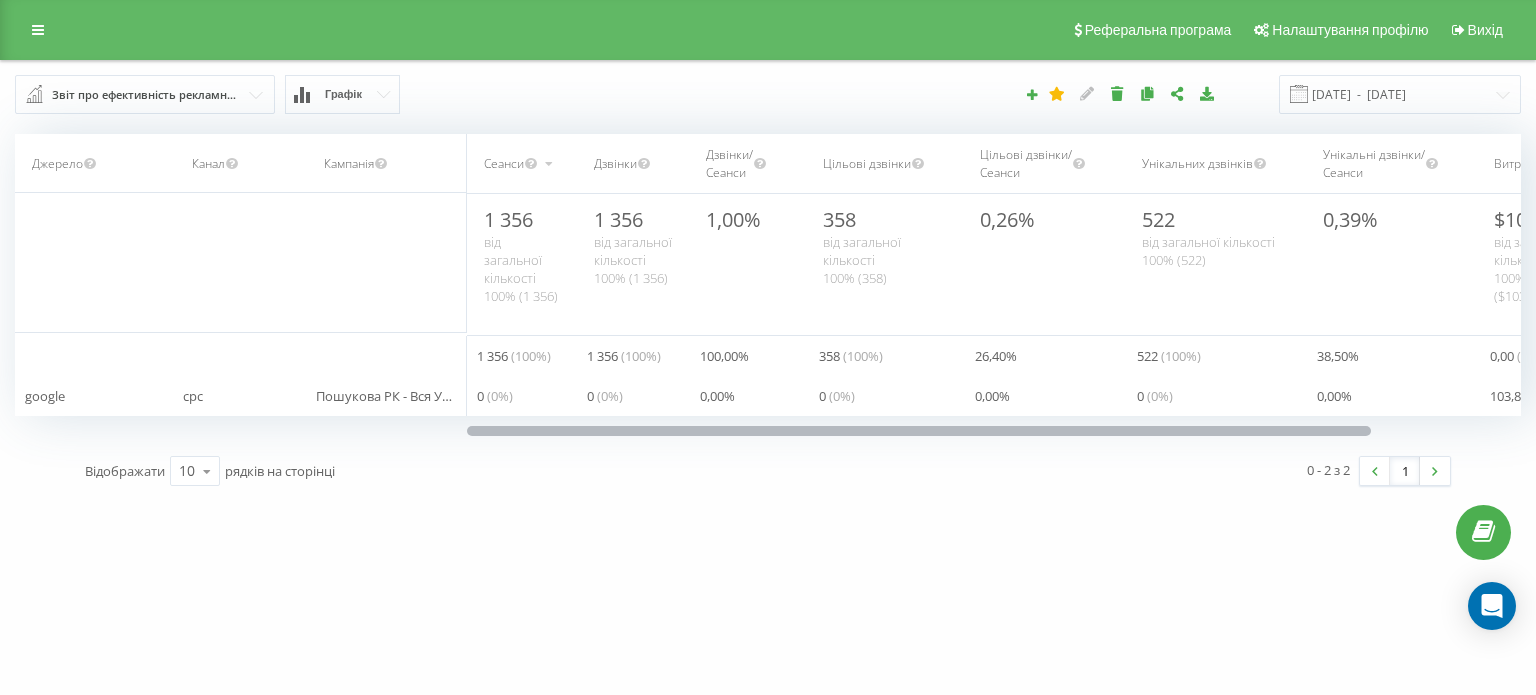 drag, startPoint x: 616, startPoint y: 430, endPoint x: 597, endPoint y: 468, distance: 42.48529 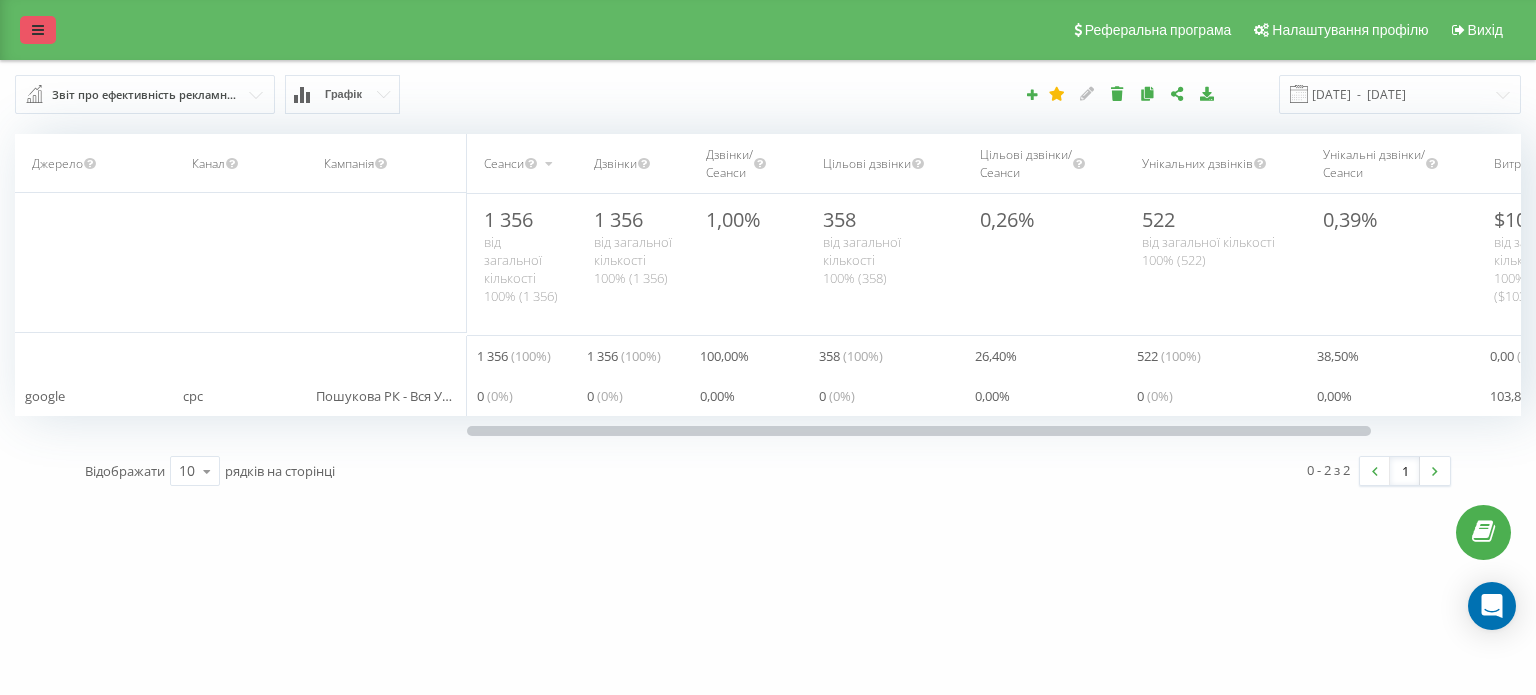click at bounding box center (38, 30) 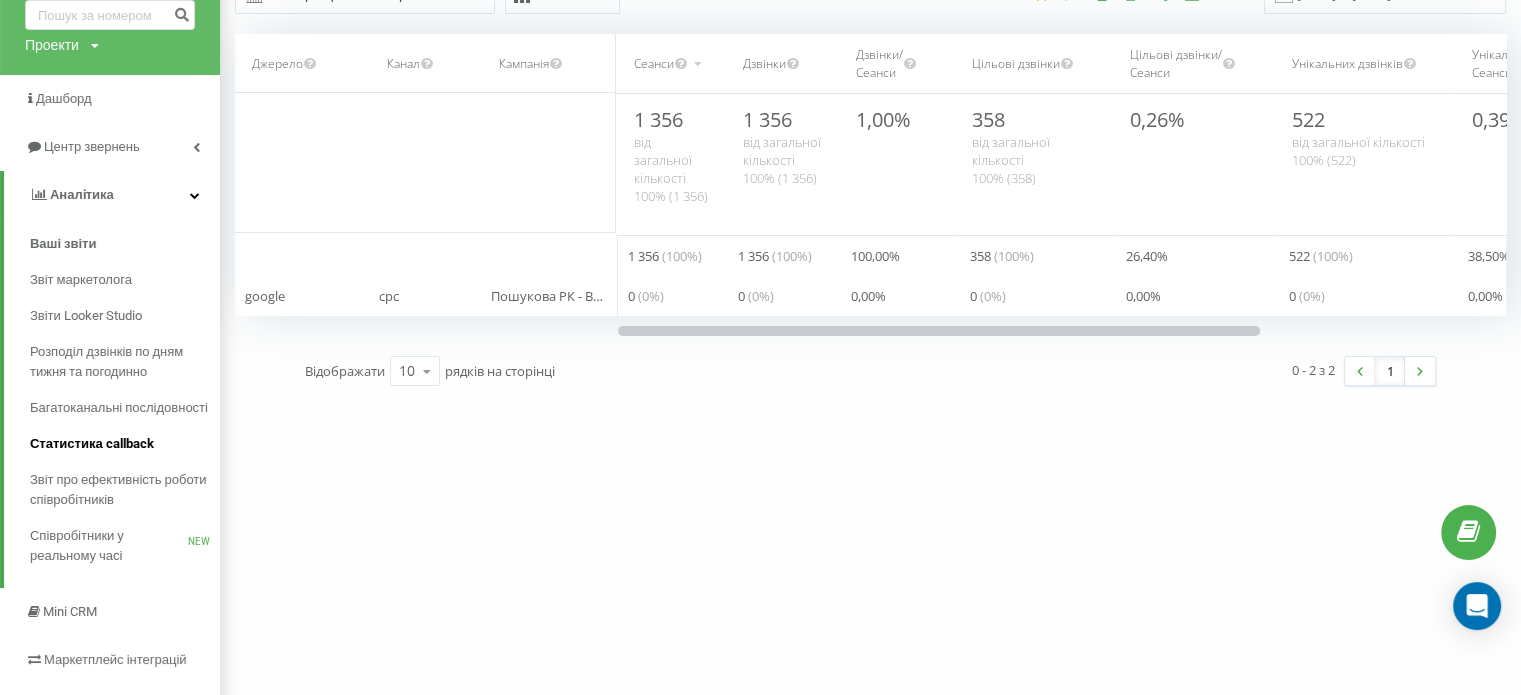 click on "Статистика callback" at bounding box center [92, 444] 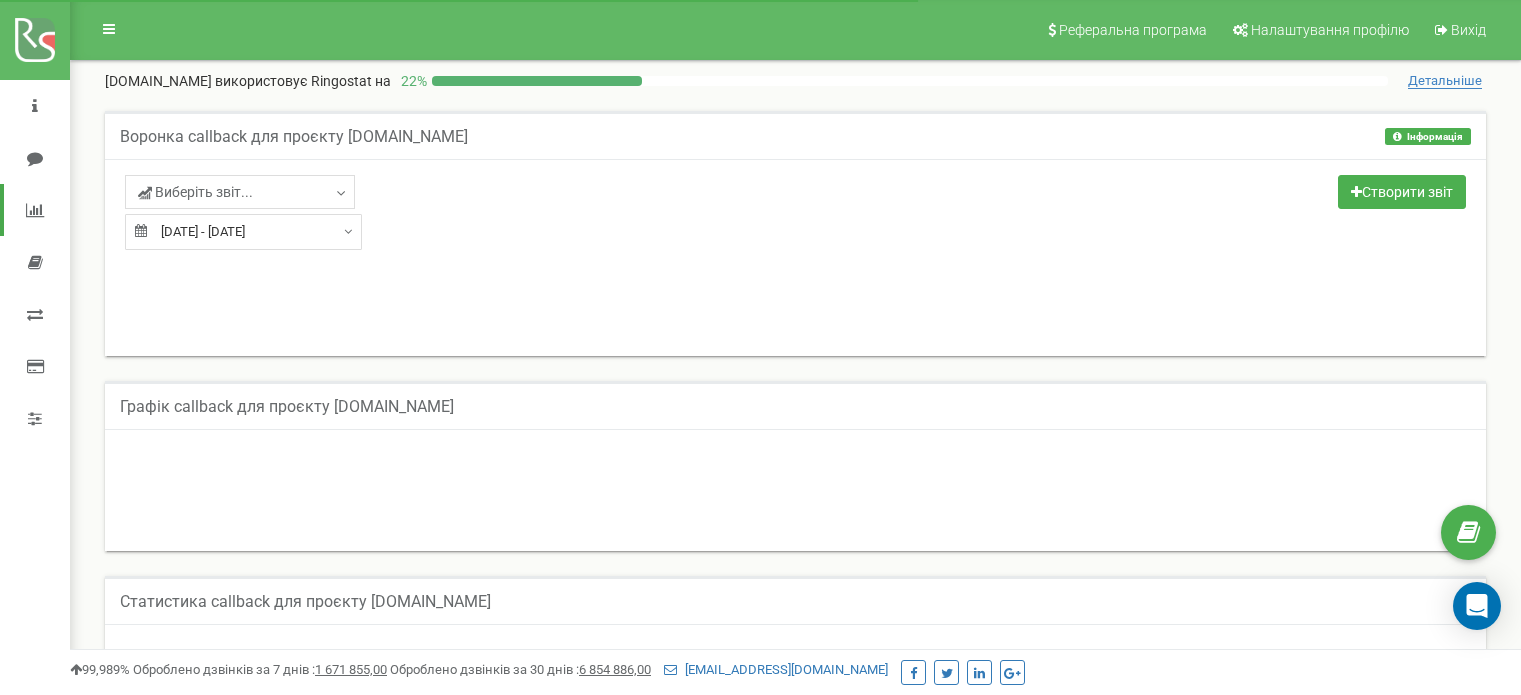 scroll, scrollTop: 0, scrollLeft: 0, axis: both 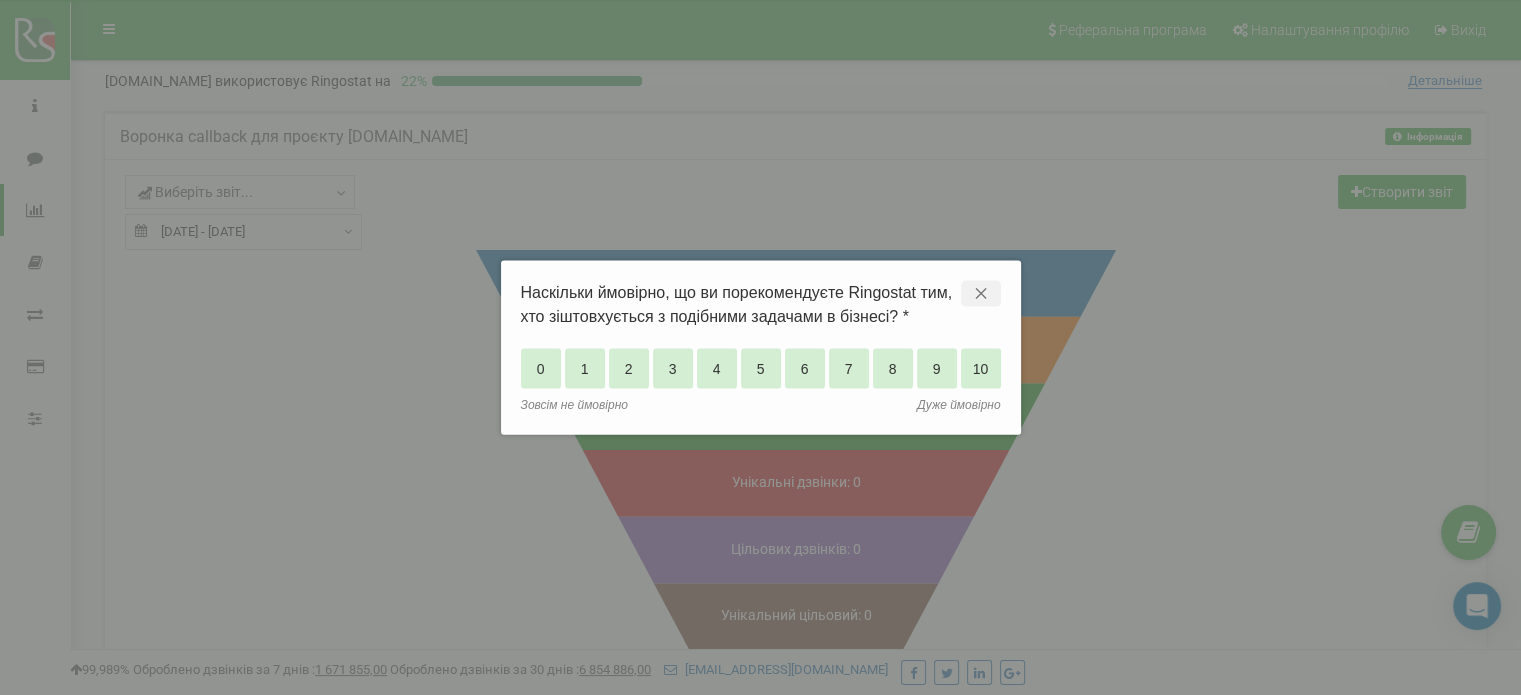 click on "Наскільки ймовірно, що ви порекомендуєте Ringostat тим, хто зіштовхується з подібними задачами в бізнесі?   * 0 1 2 3 4 5 6 7 8 9 10 Зовсім не ймовірно Дуже ймовірно ✕" at bounding box center [760, 347] 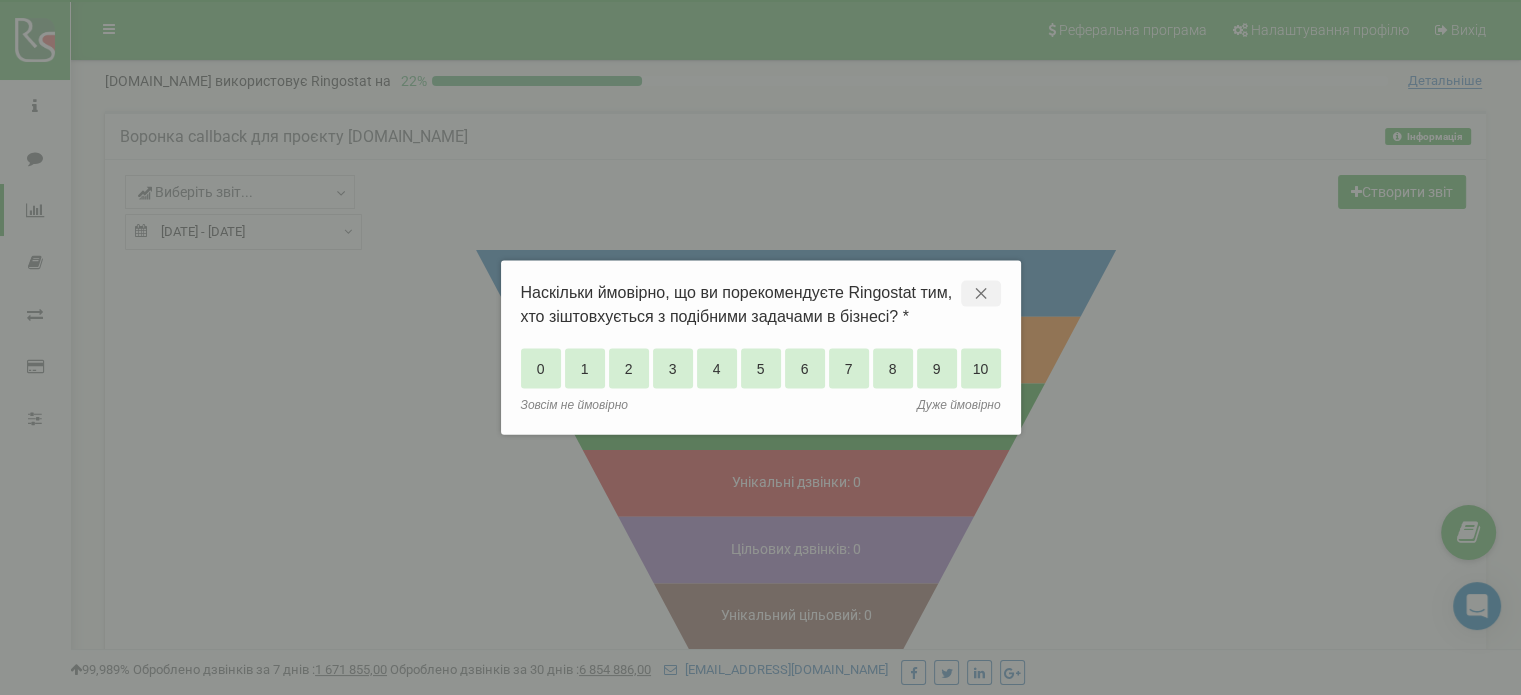 click on "✕" at bounding box center (981, 294) 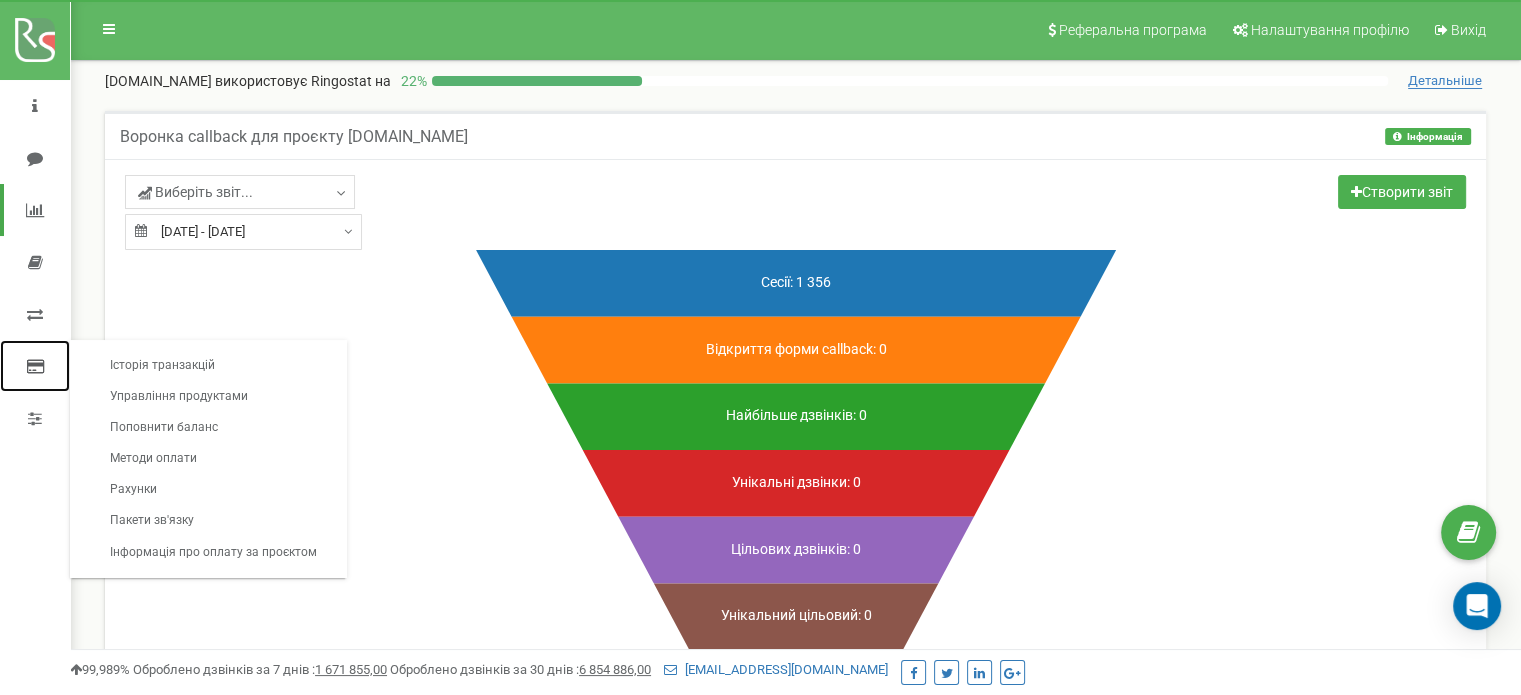 click at bounding box center [35, 366] 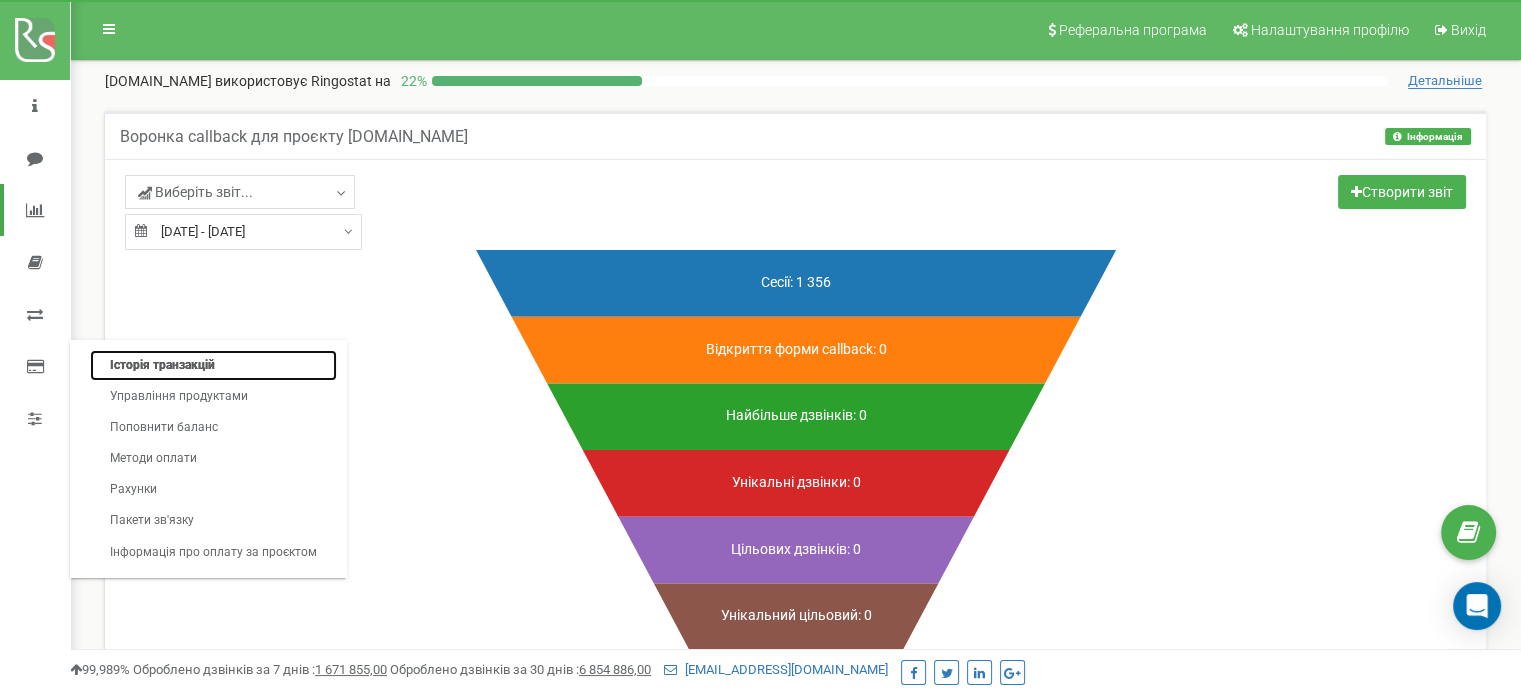 click on "Історія транзакцій" at bounding box center (213, 365) 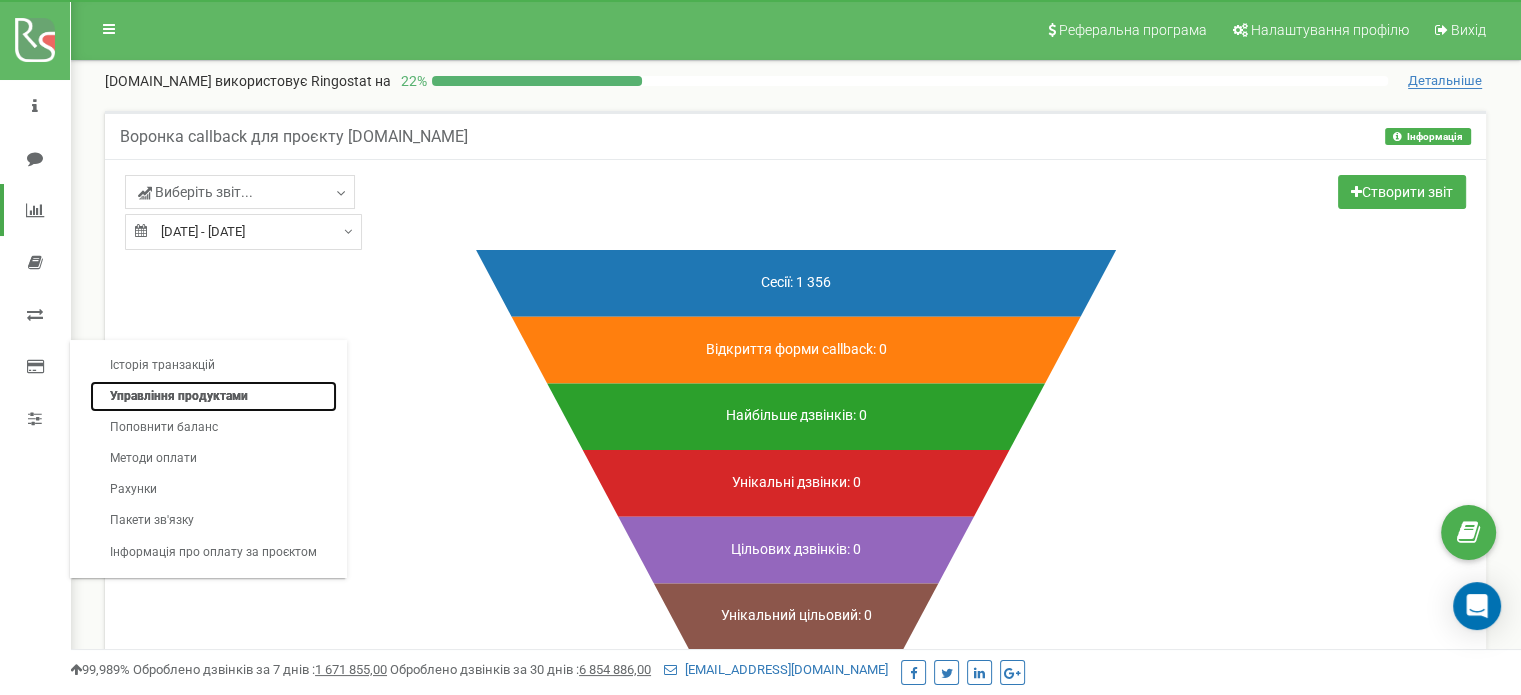click on "Управління продуктами" at bounding box center [213, 396] 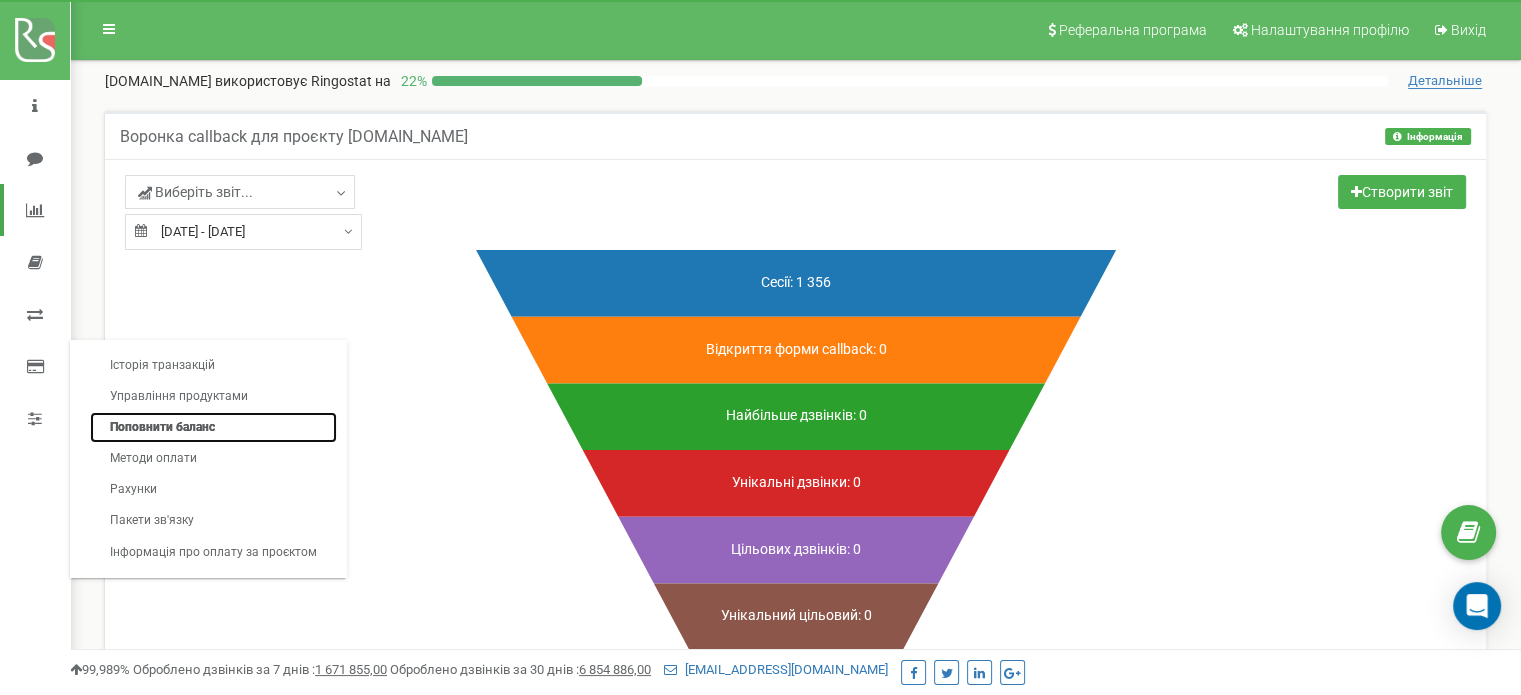 click on "Поповнити баланс" at bounding box center [213, 427] 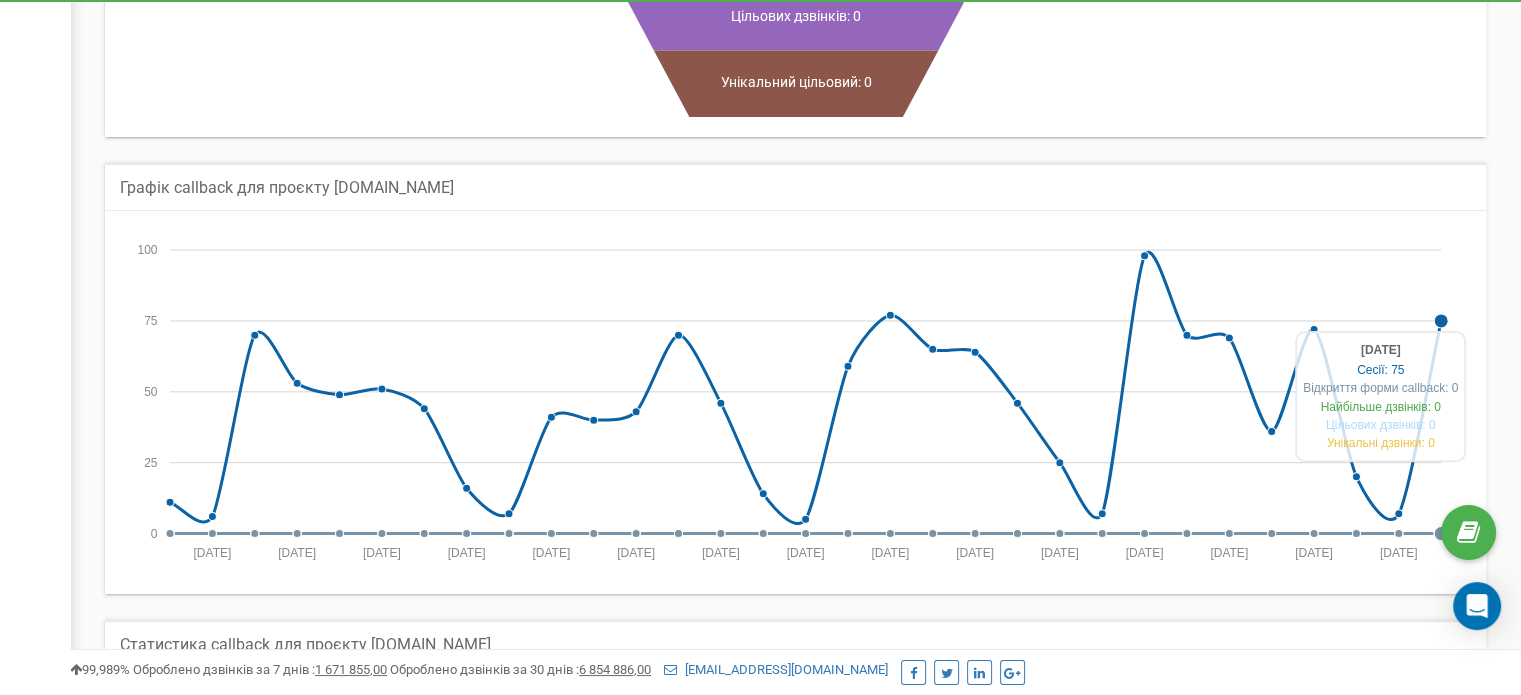 scroll, scrollTop: 535, scrollLeft: 0, axis: vertical 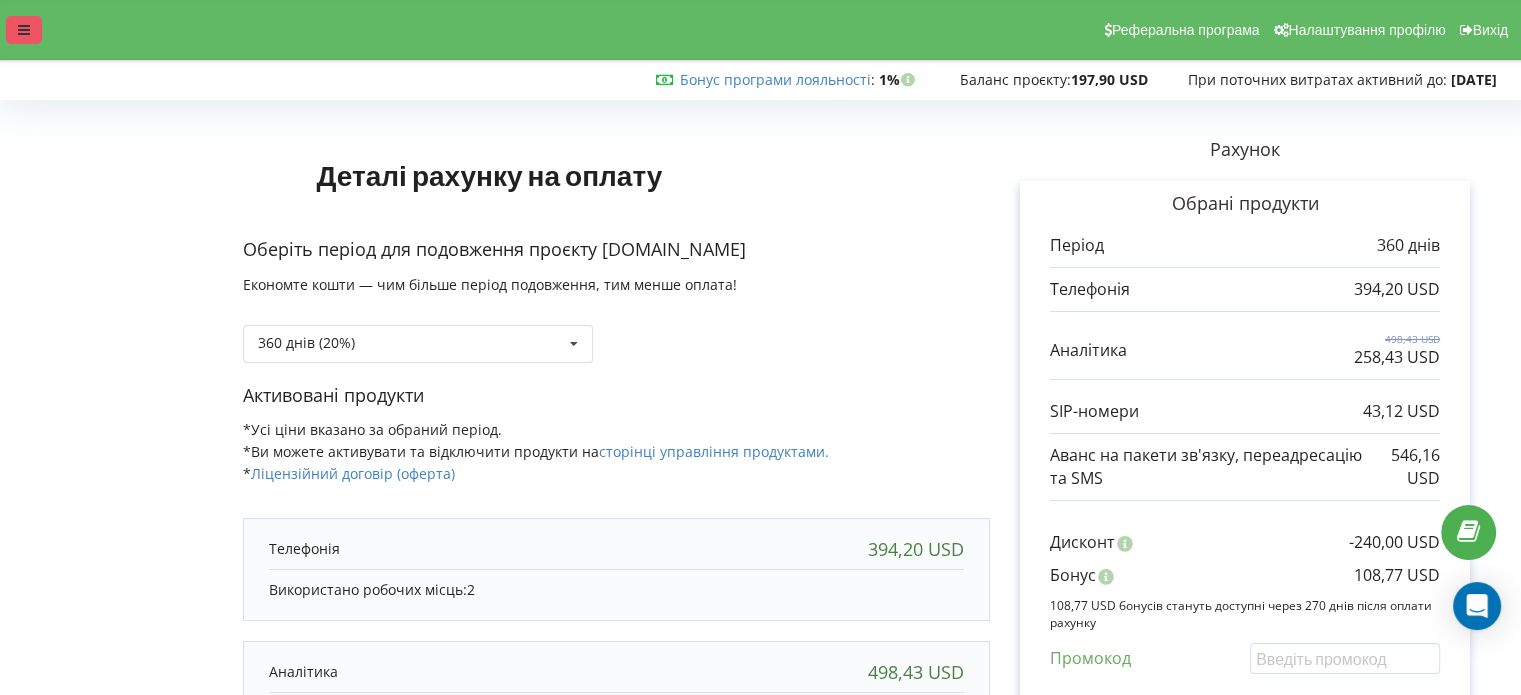 click at bounding box center (24, 30) 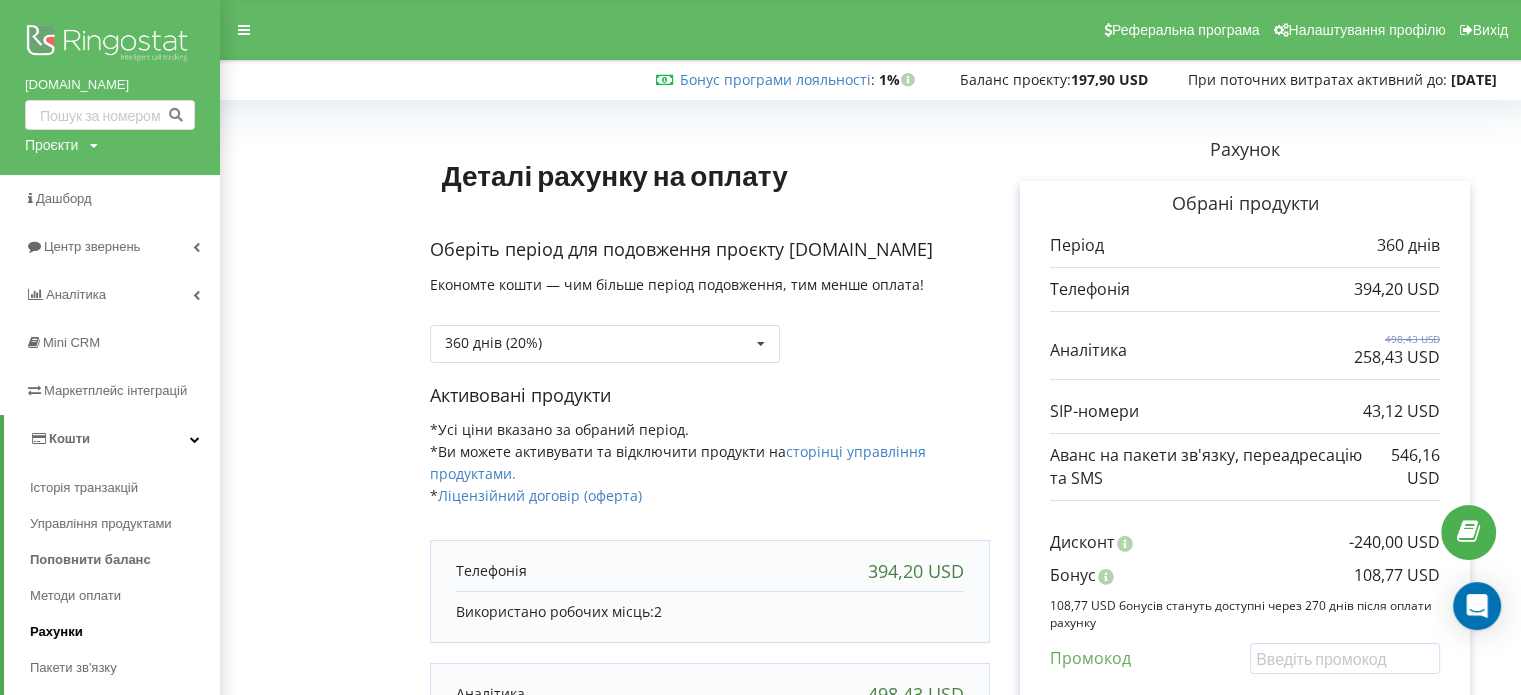 click on "Рахунки" at bounding box center [125, 632] 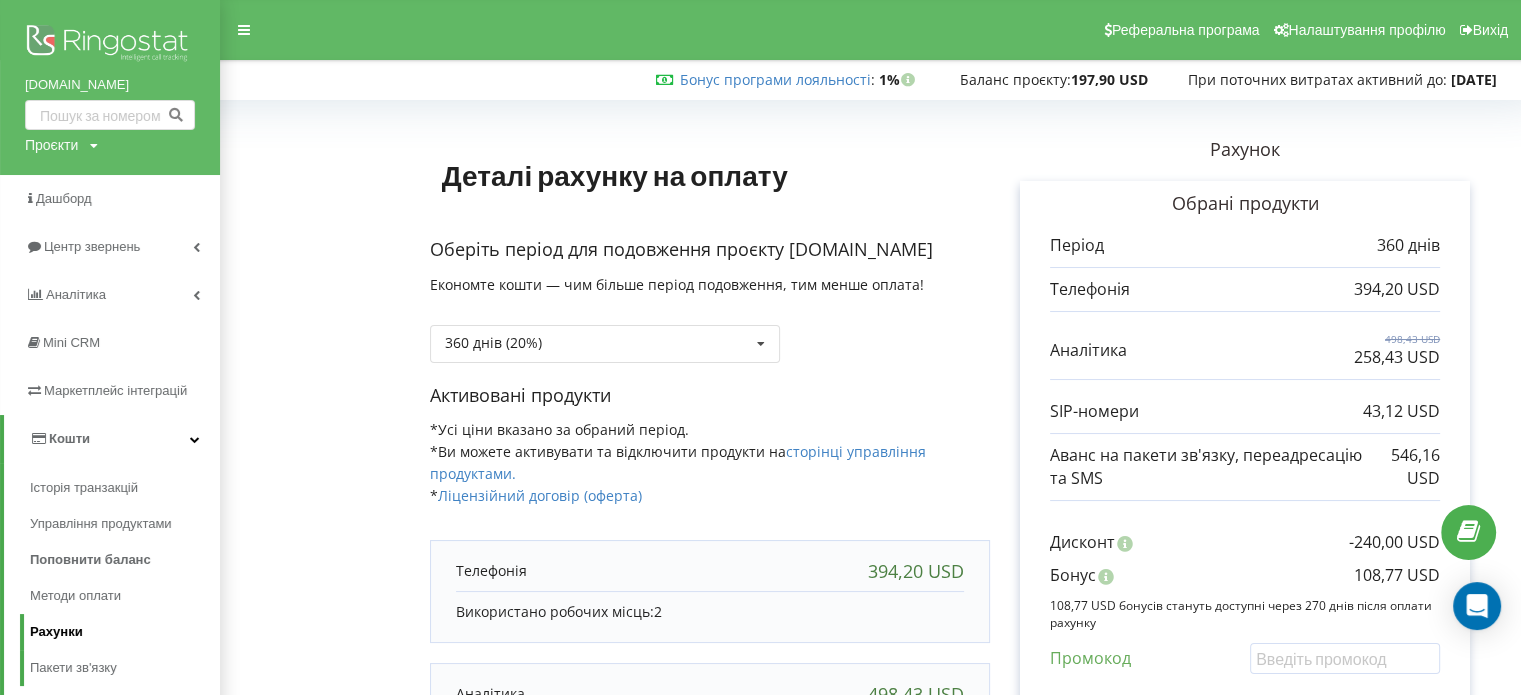 click on "Рахунки" at bounding box center (125, 632) 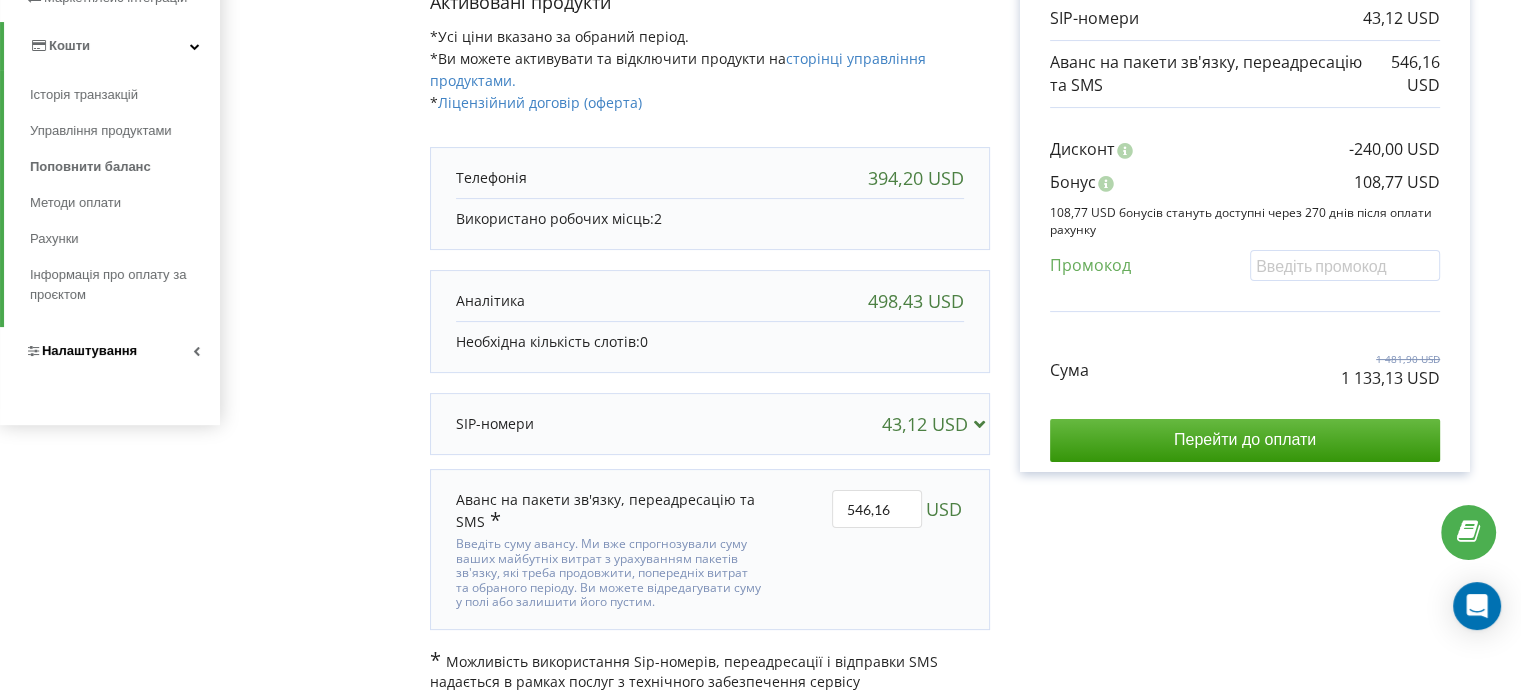 scroll, scrollTop: 400, scrollLeft: 0, axis: vertical 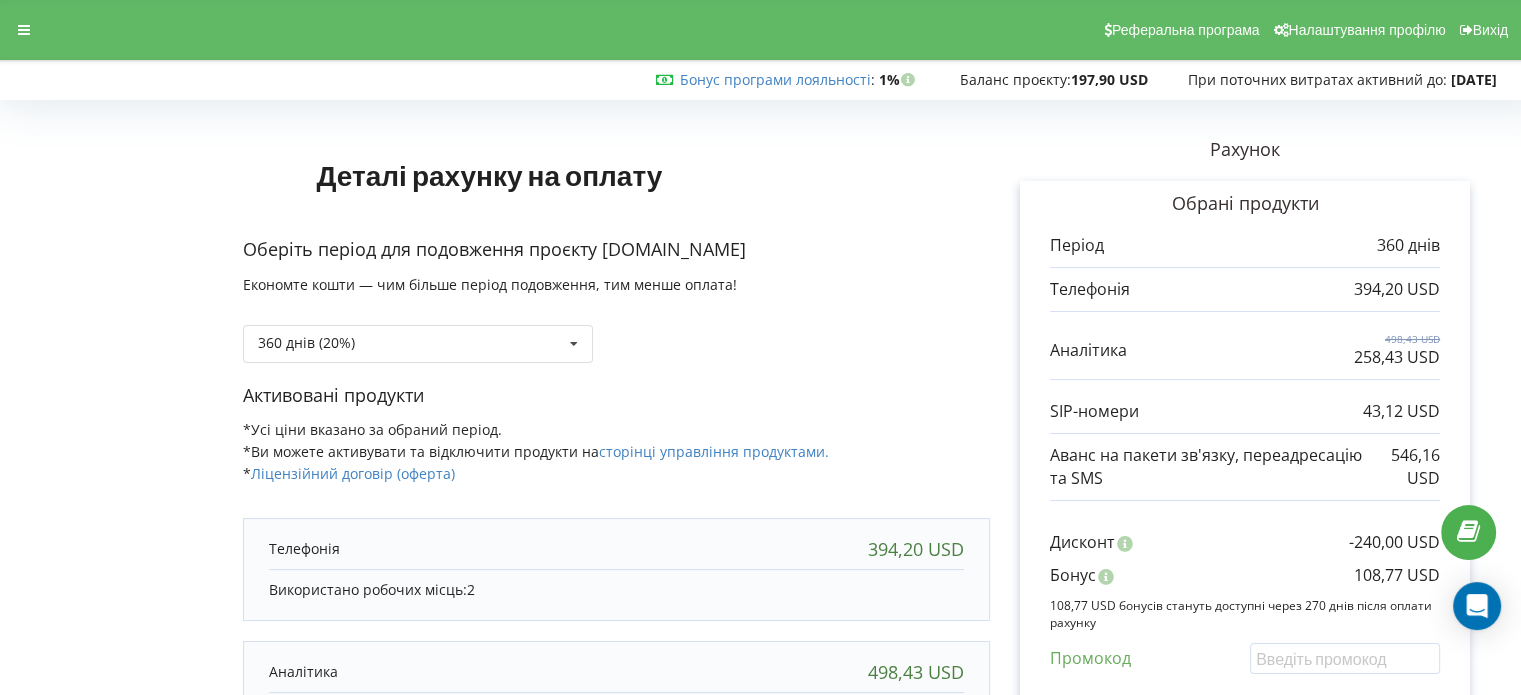 click on "Деталі рахунку на оплату
Оберіть період для подовження проєкту  [DOMAIN_NAME]
Економте кошти — чим більше період подовження, тим менше оплата!
360 днів
(20%)
2" at bounding box center (760, 568) 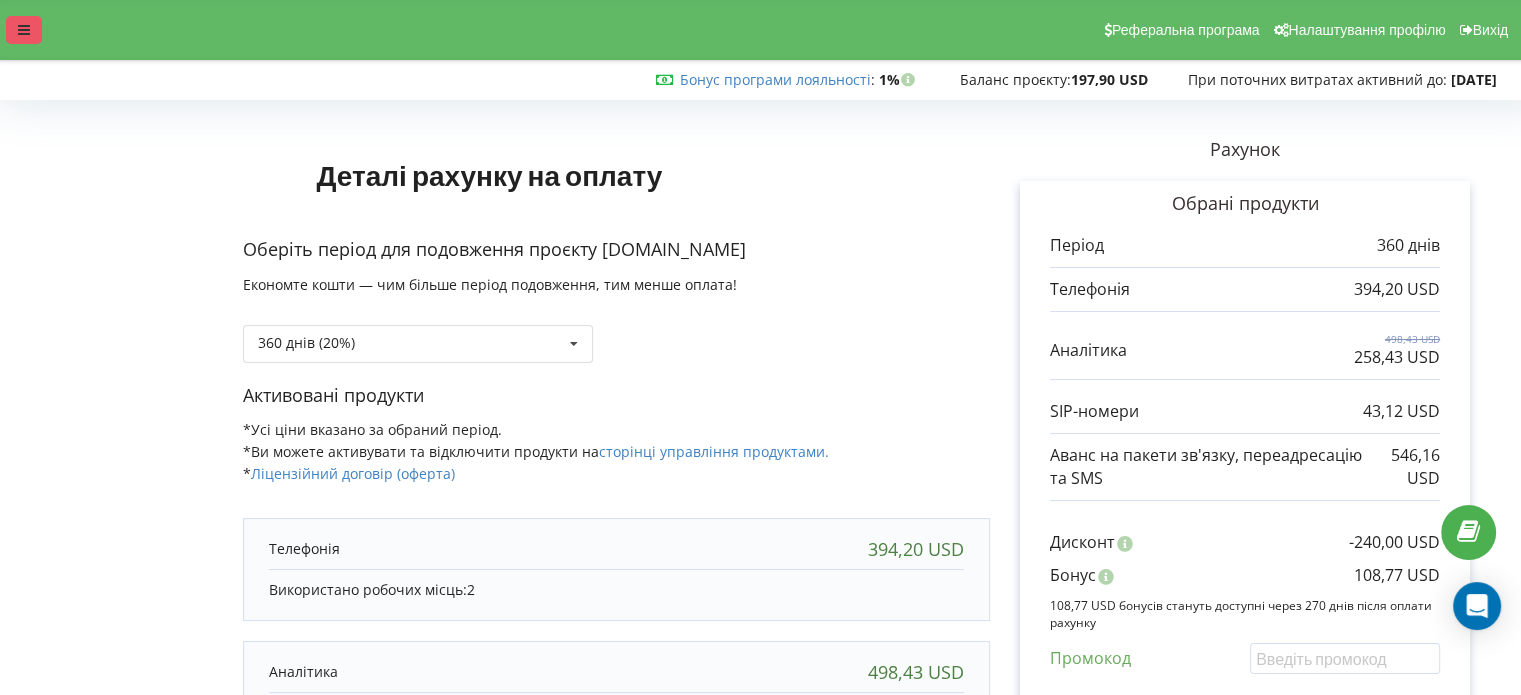 click at bounding box center [24, 30] 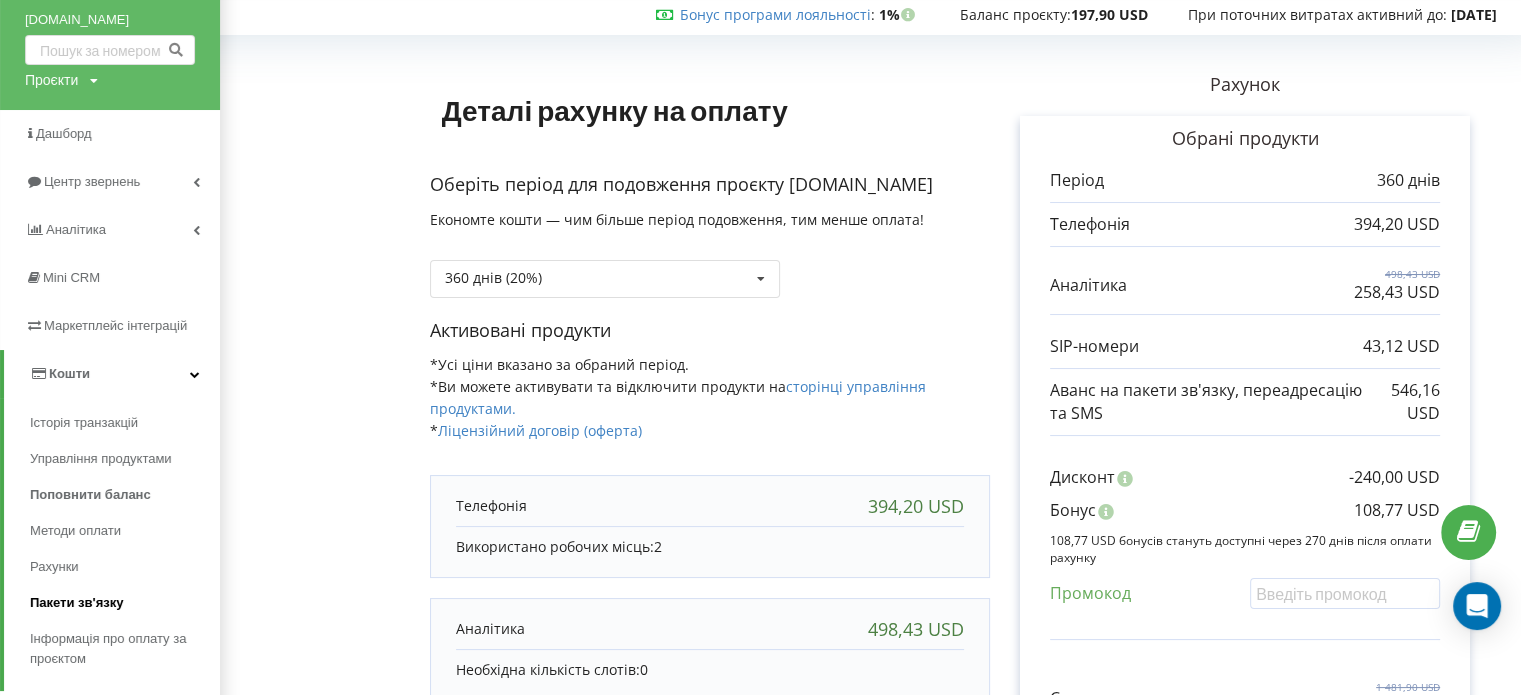 scroll, scrollTop: 100, scrollLeft: 0, axis: vertical 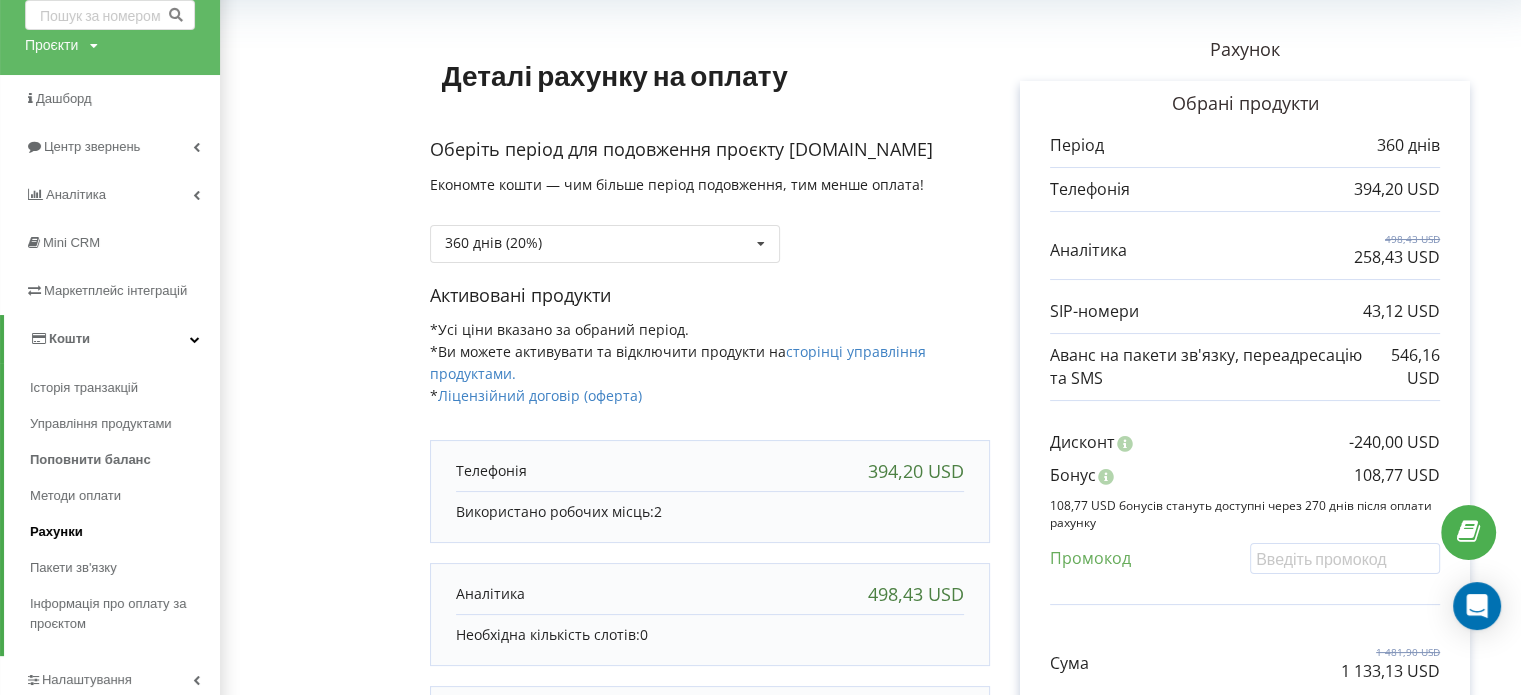 click on "Рахунки" at bounding box center [125, 532] 